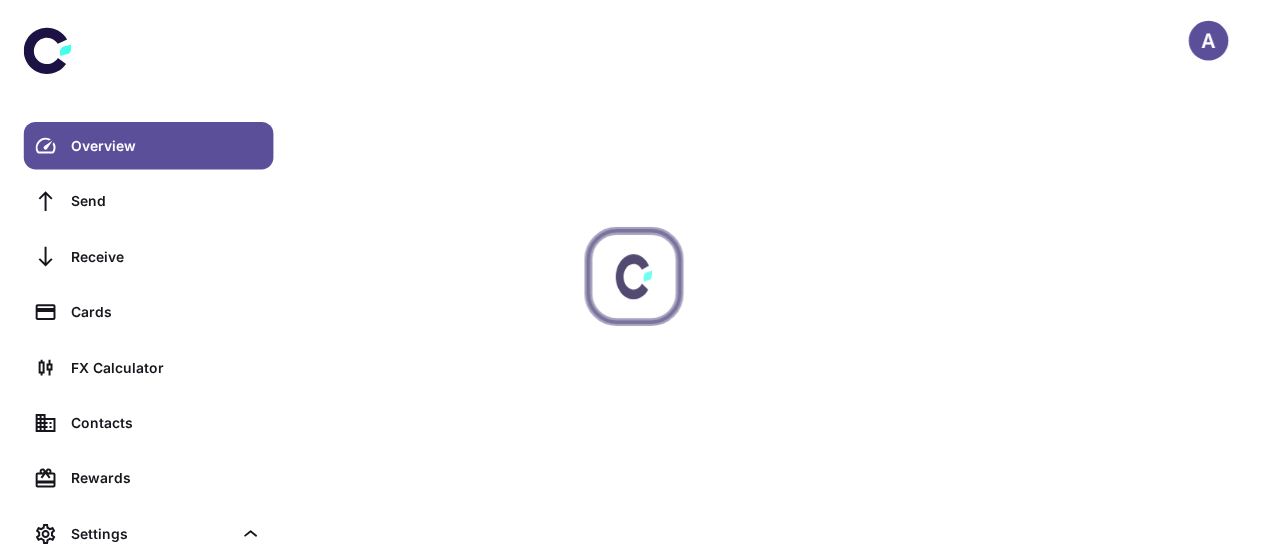 scroll, scrollTop: 0, scrollLeft: 0, axis: both 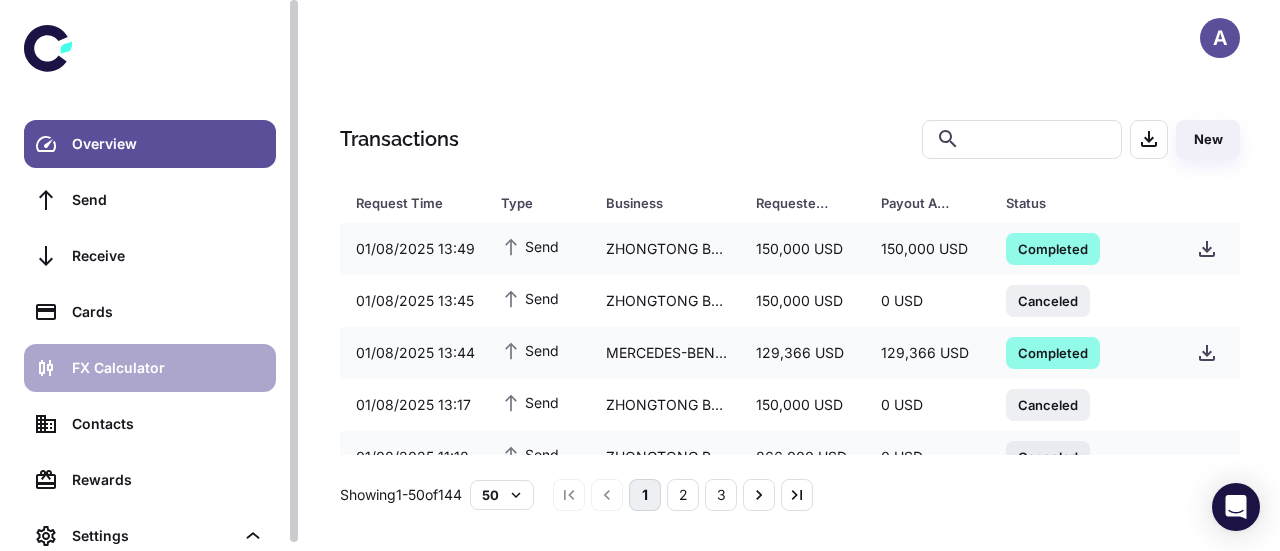 click on "FX Calculator" at bounding box center (168, 368) 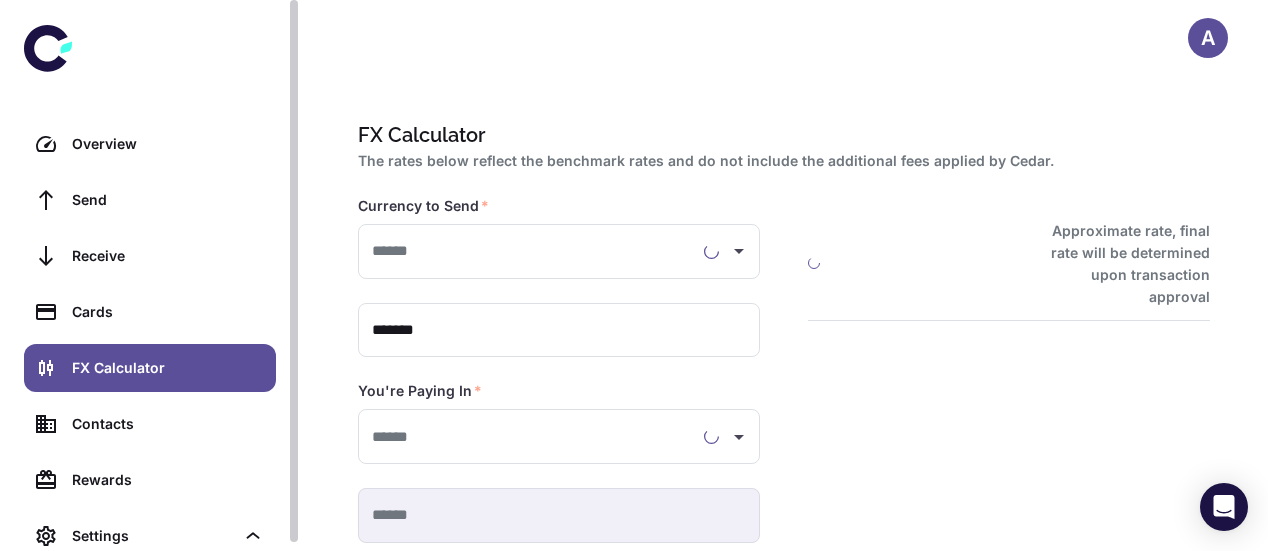type on "**********" 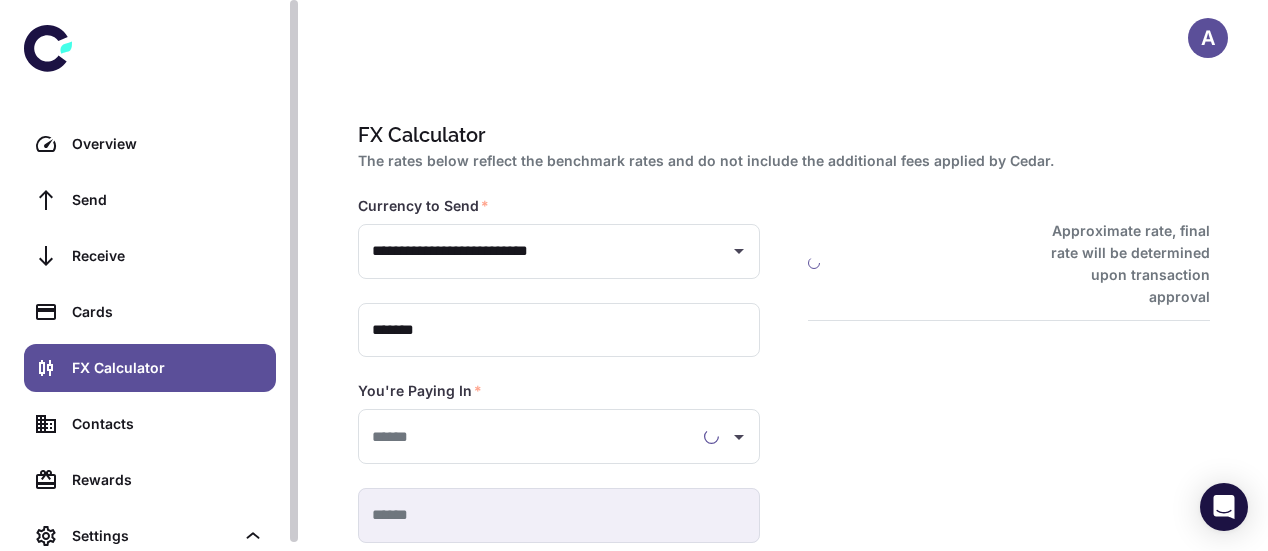 type on "**********" 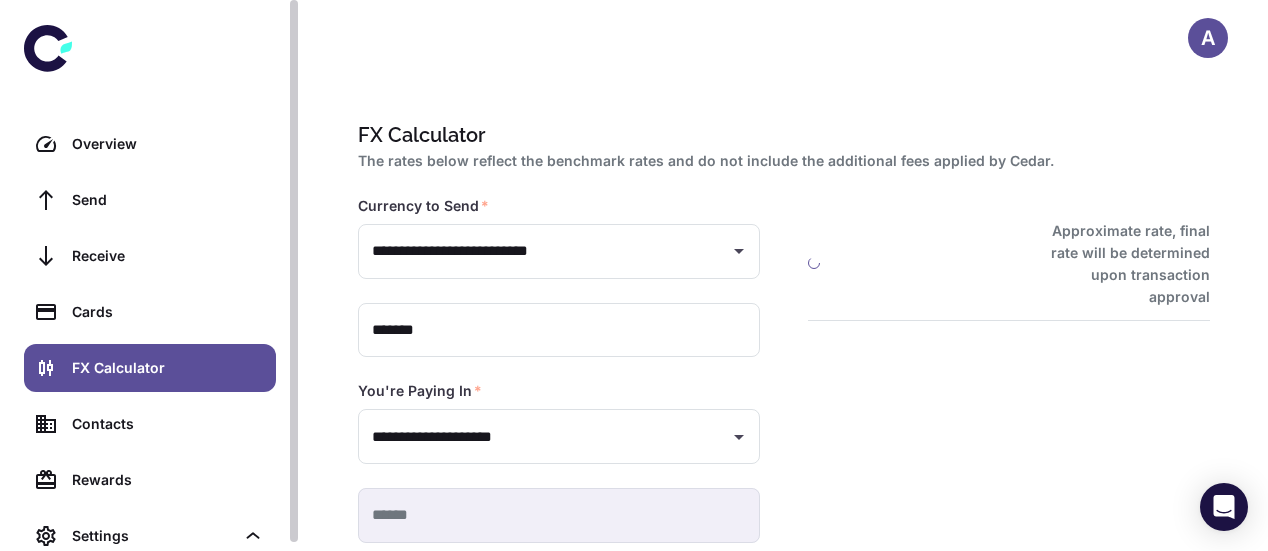 type on "**********" 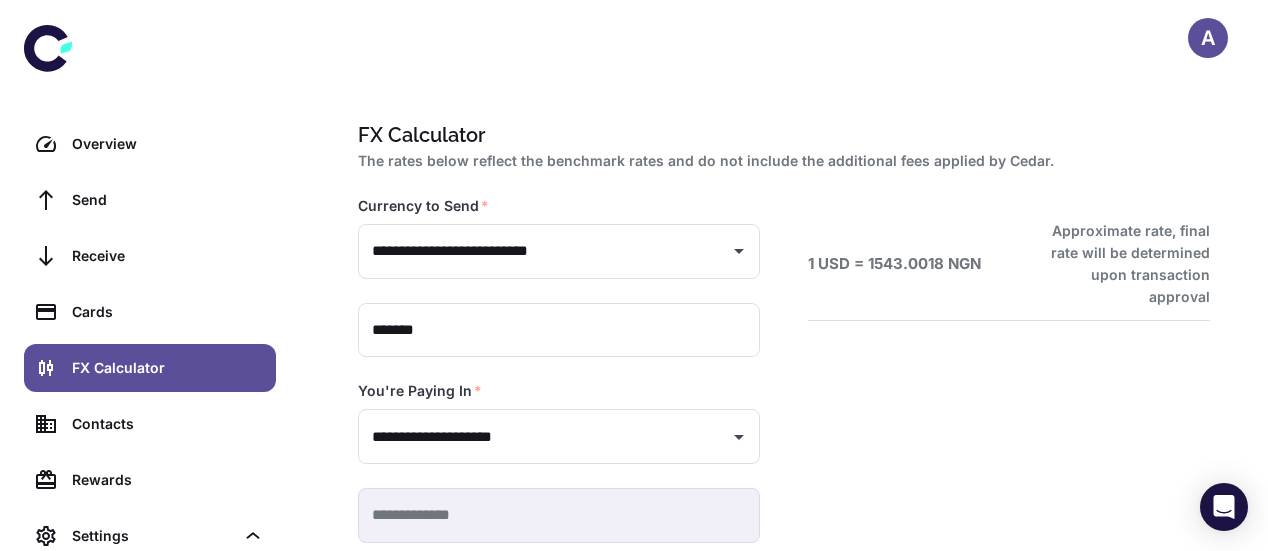 scroll, scrollTop: 103, scrollLeft: 0, axis: vertical 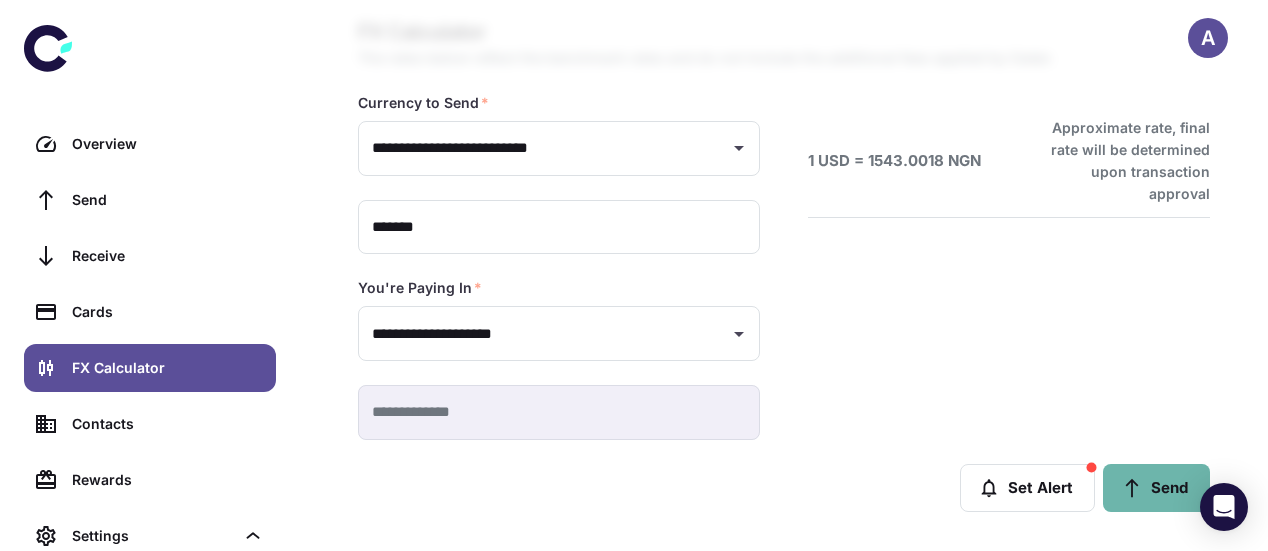 click on "Send" at bounding box center (1156, 488) 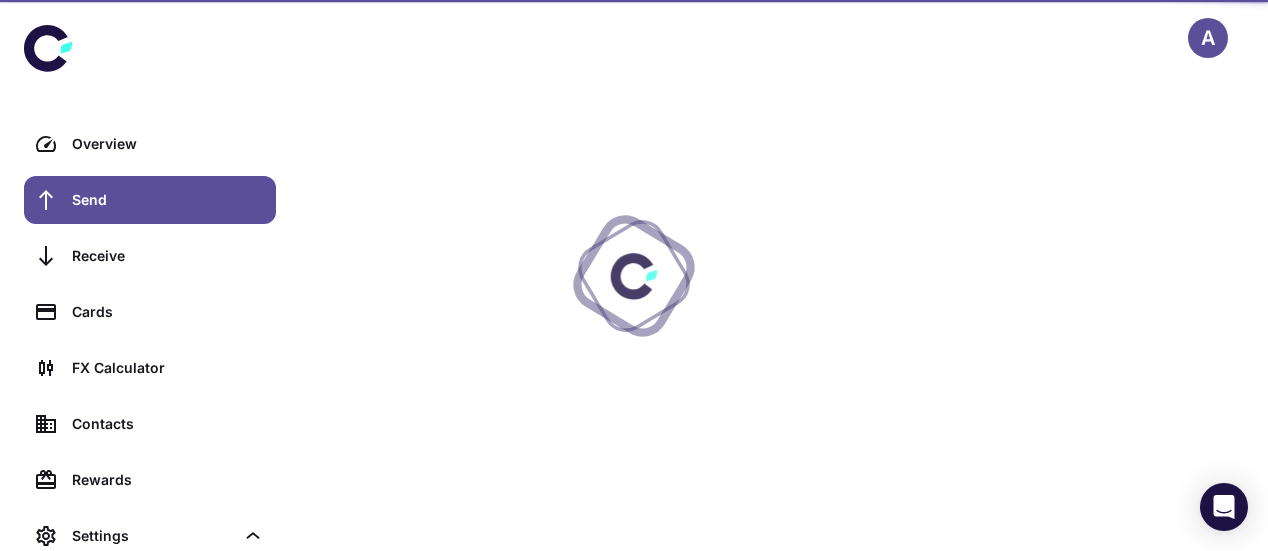 scroll, scrollTop: 0, scrollLeft: 0, axis: both 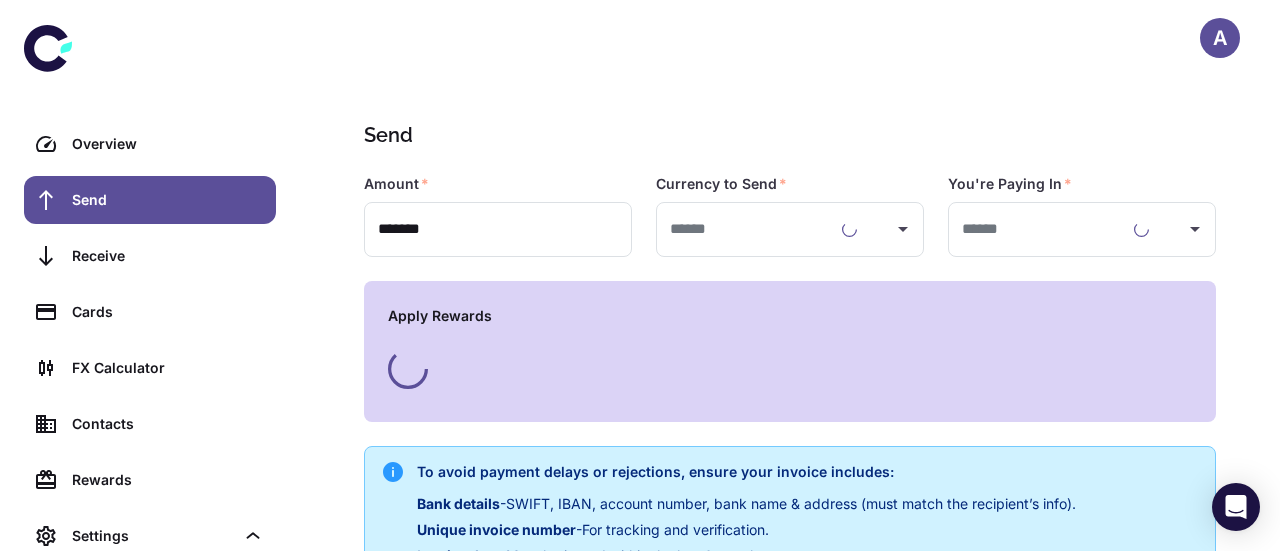 type on "**********" 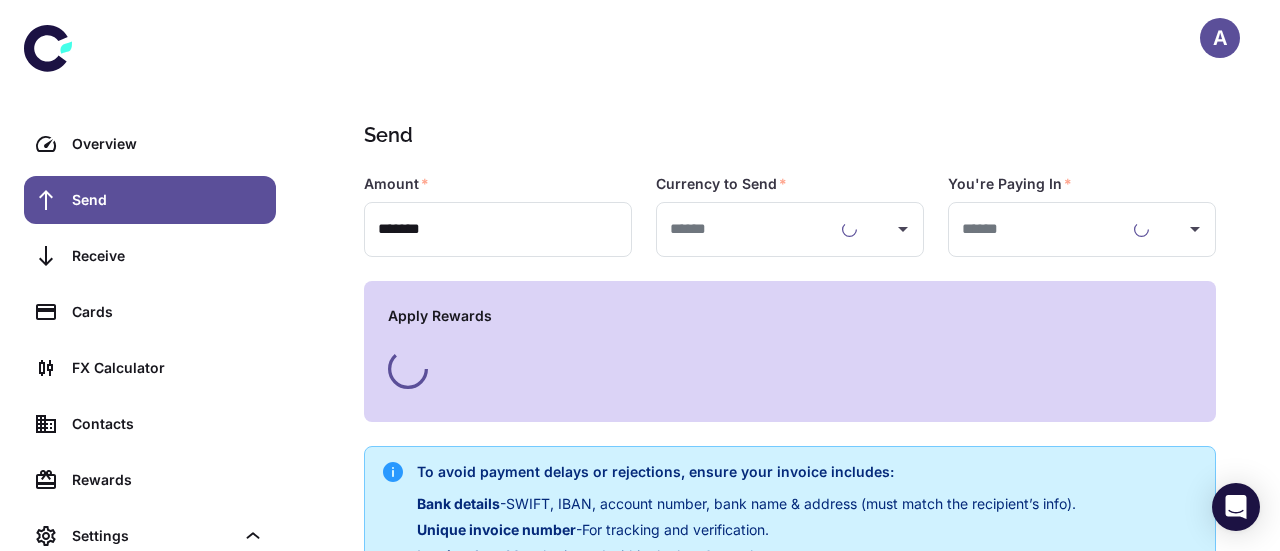 type on "**********" 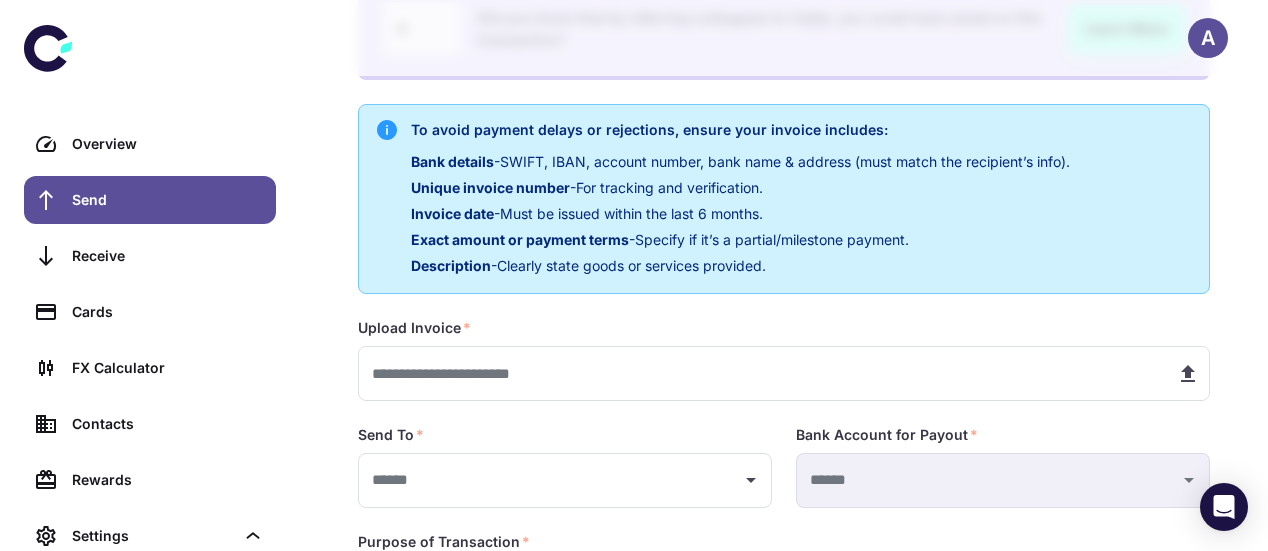 scroll, scrollTop: 362, scrollLeft: 0, axis: vertical 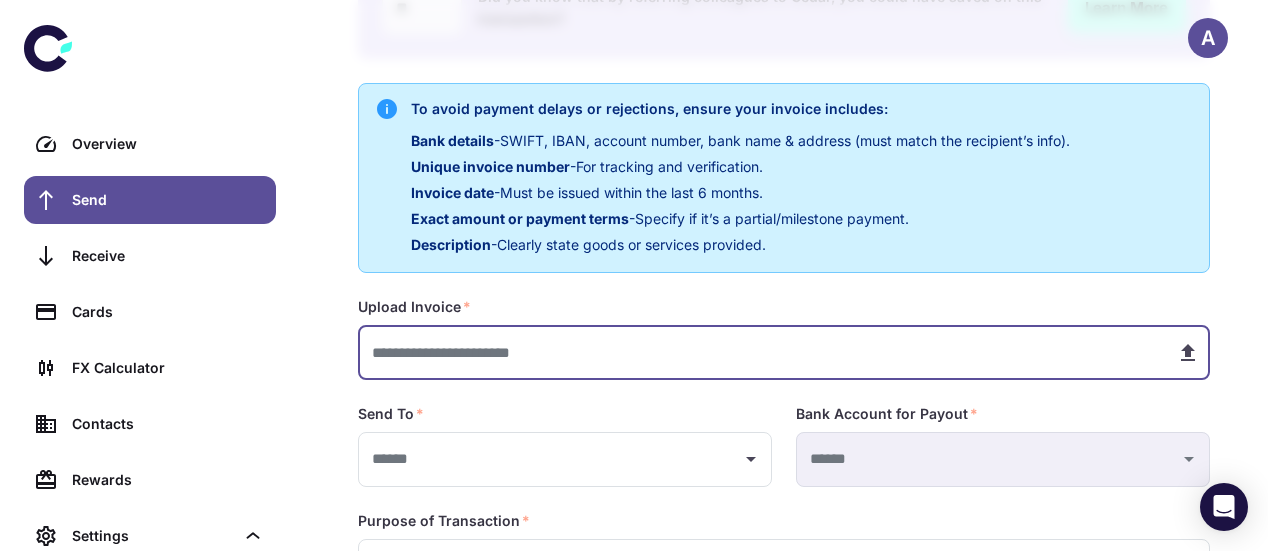 click at bounding box center [759, 352] 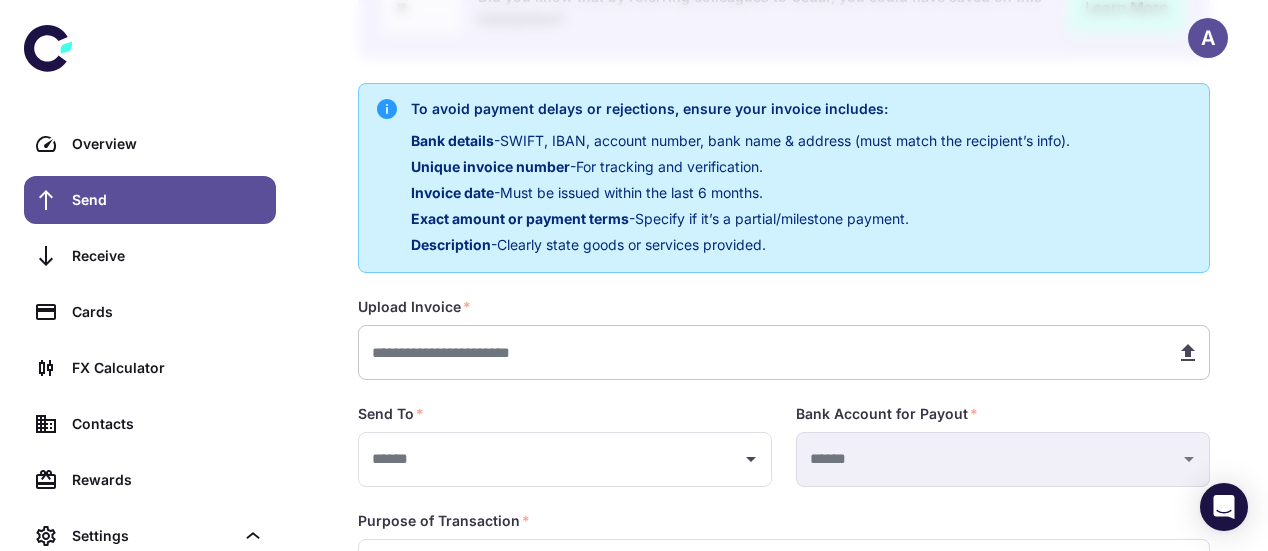 type on "**********" 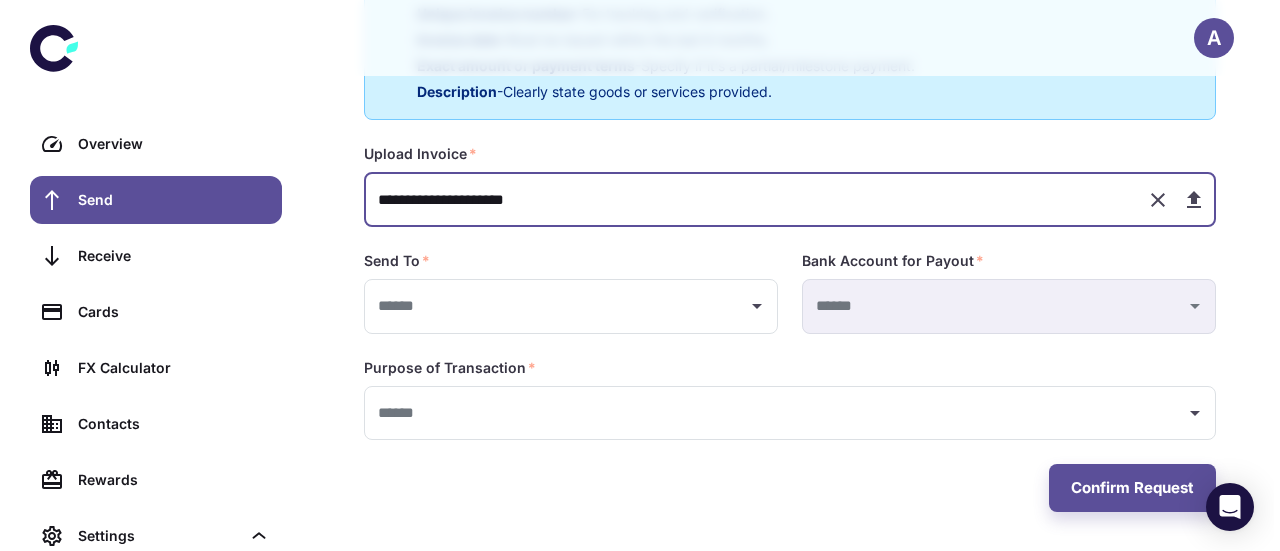 scroll, scrollTop: 514, scrollLeft: 0, axis: vertical 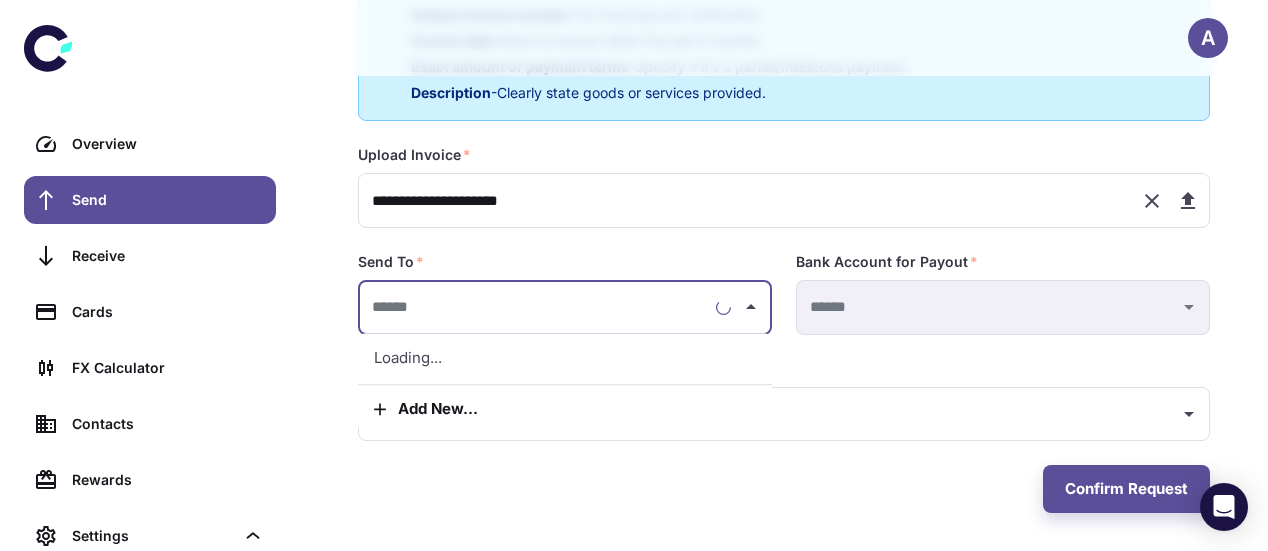 click at bounding box center [537, 307] 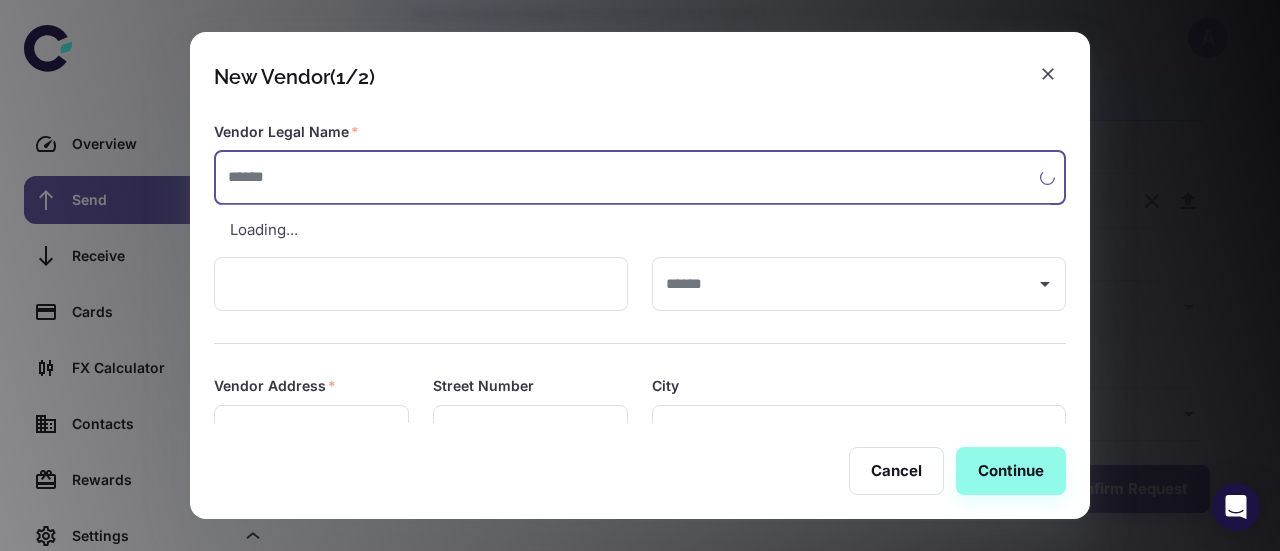 click at bounding box center [627, 177] 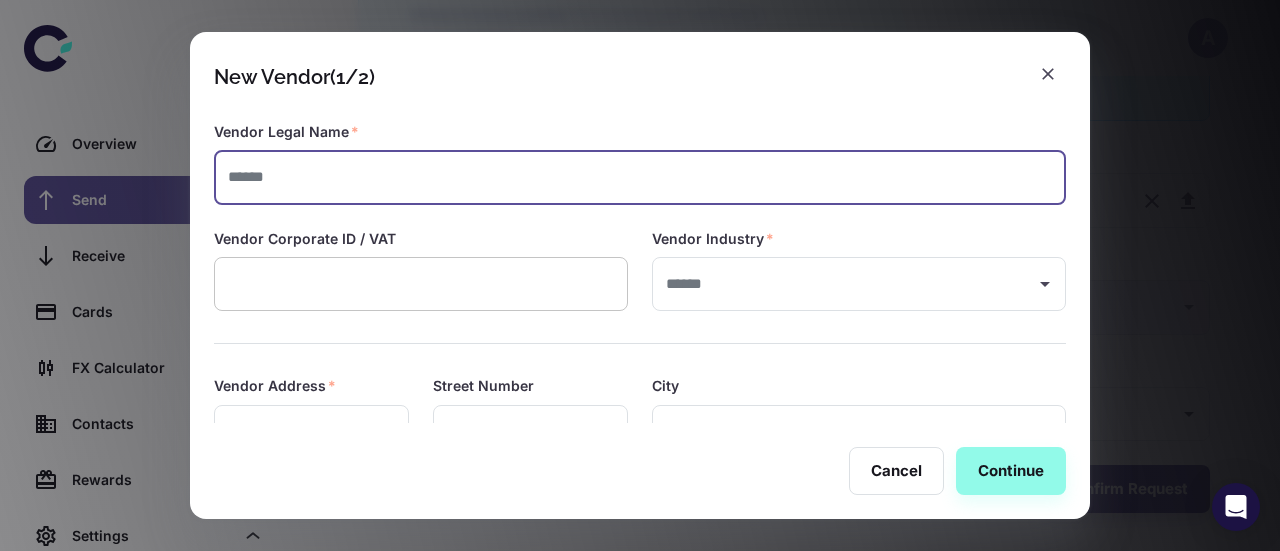 paste on "**********" 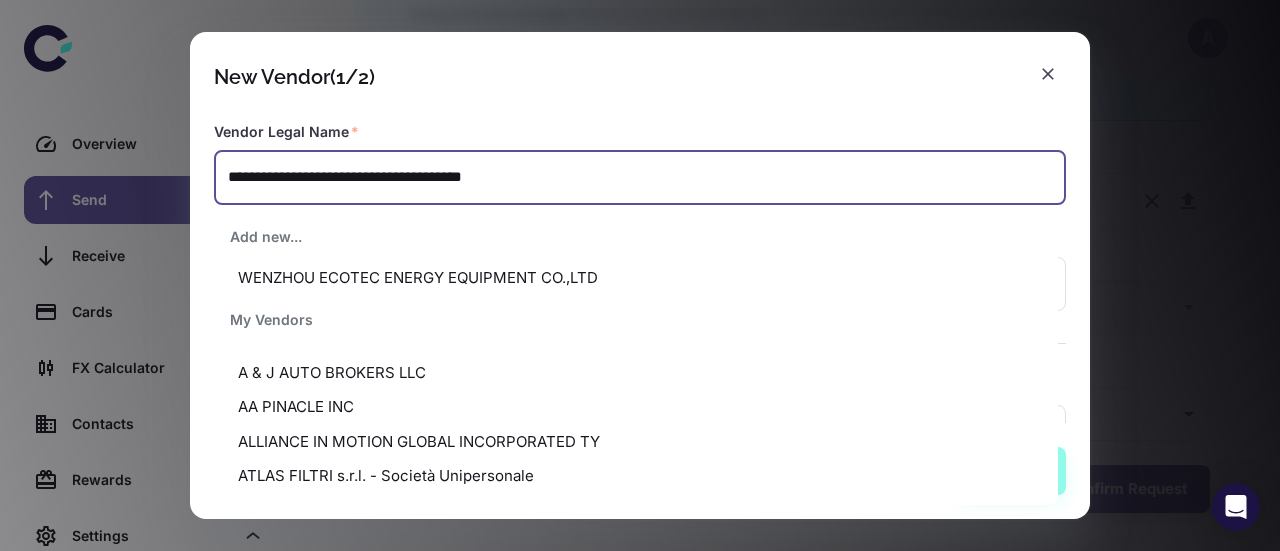 click on "WENZHOU ECOTEC ENERGY EQUIPMENT CO.,LTD" at bounding box center (636, 278) 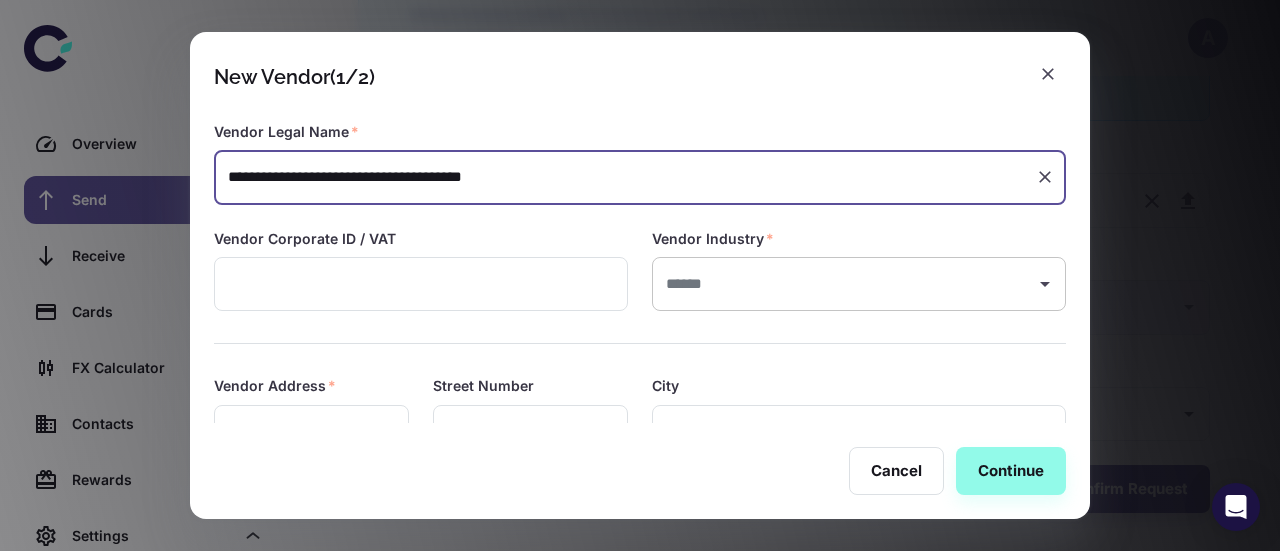 type on "**********" 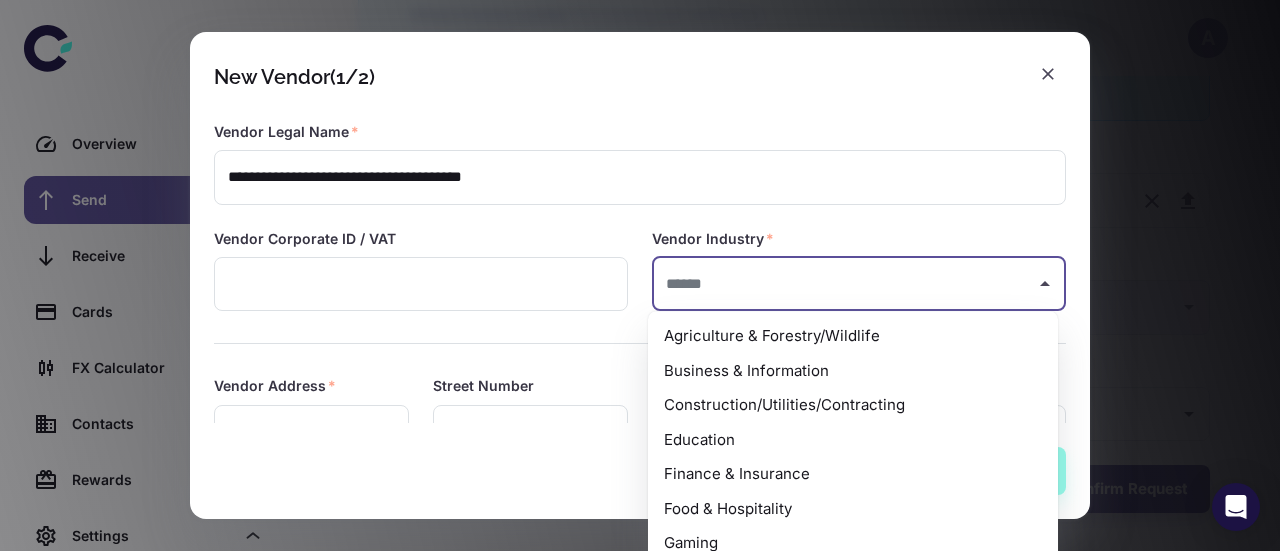 click at bounding box center [844, 284] 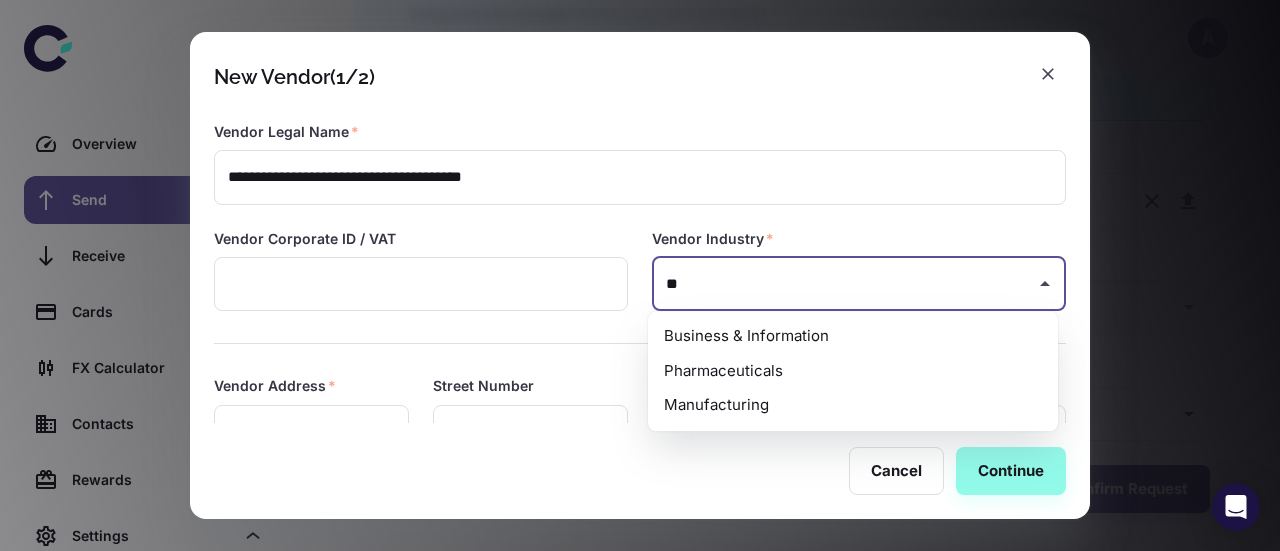 click on "Manufacturing" at bounding box center [853, 405] 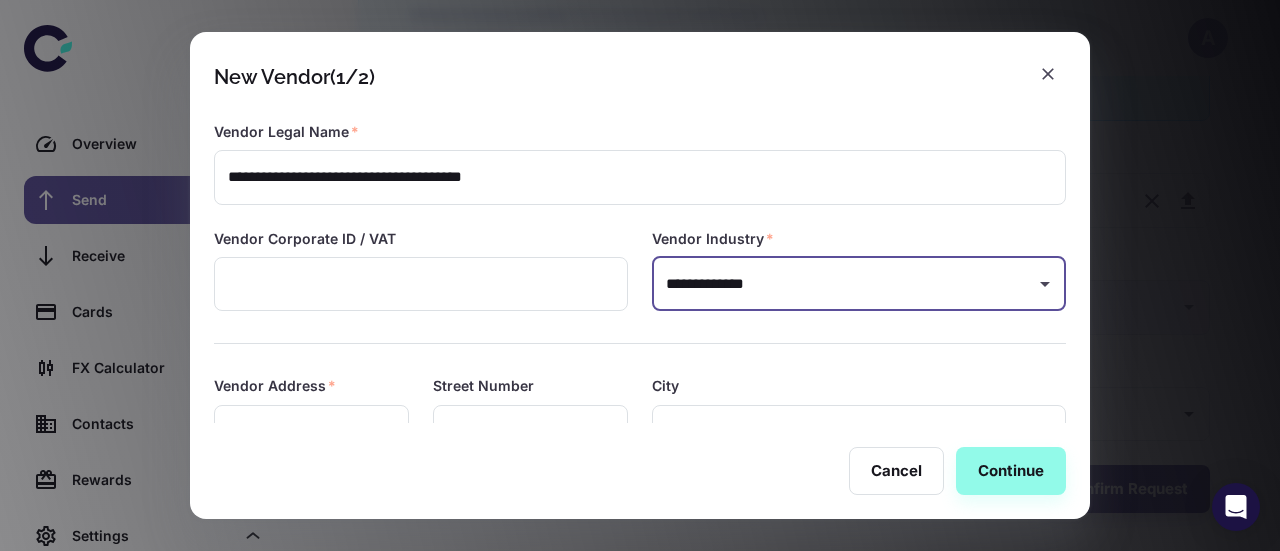 scroll, scrollTop: 153, scrollLeft: 0, axis: vertical 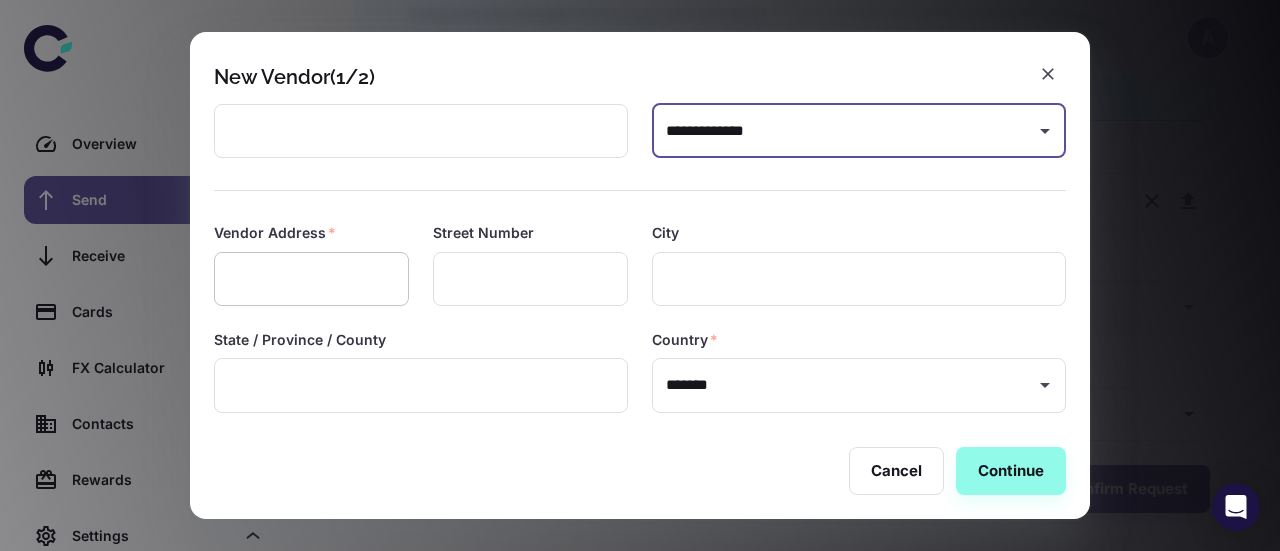 type on "**********" 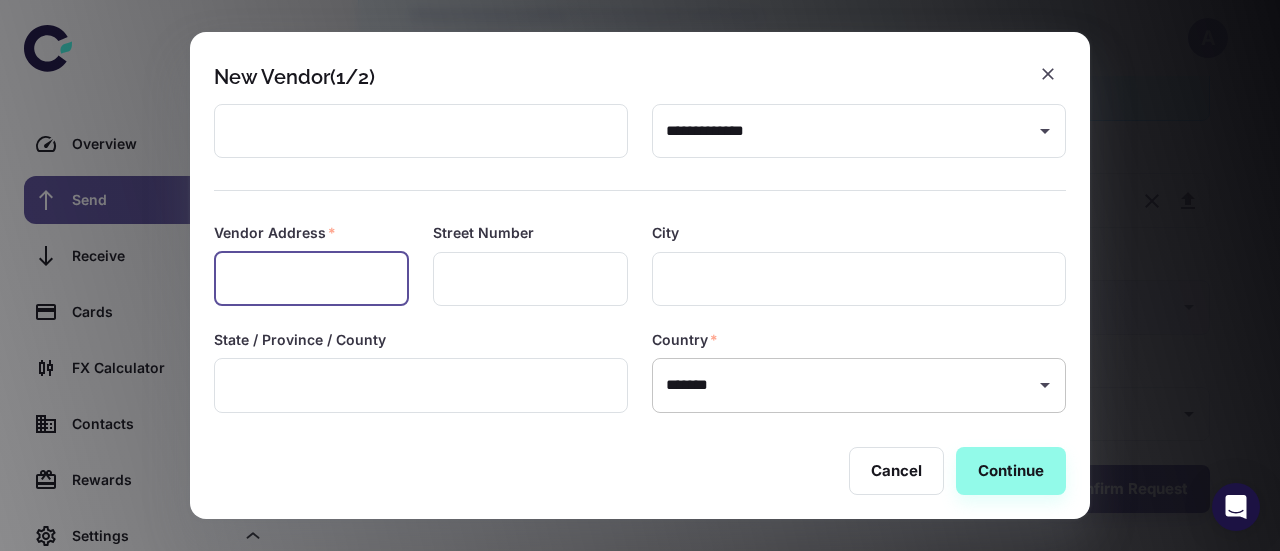 paste on "**********" 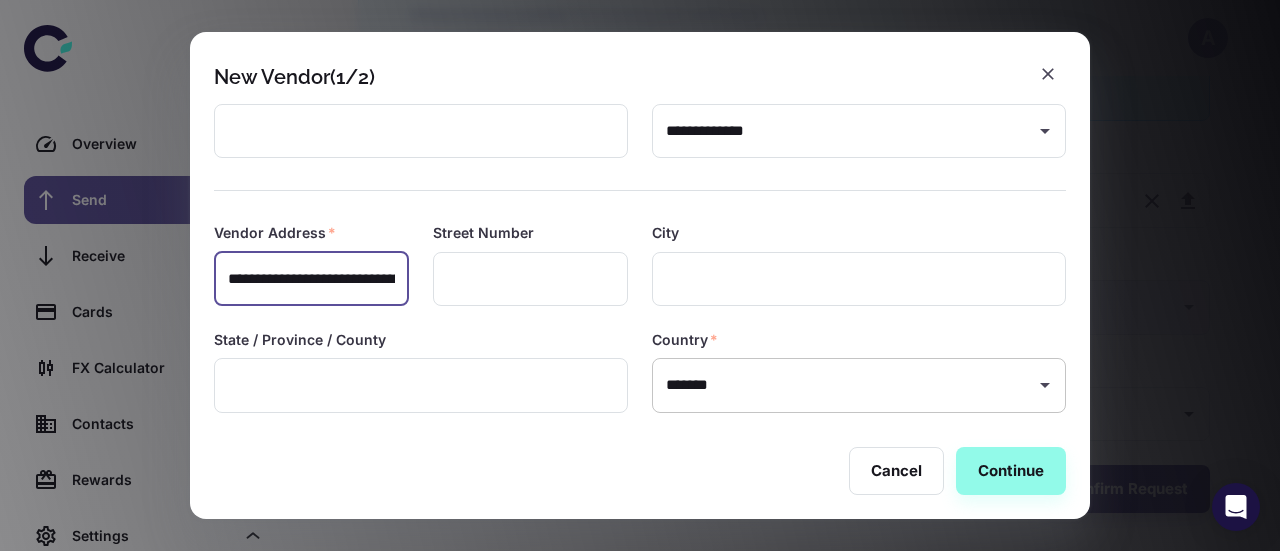 scroll, scrollTop: 0, scrollLeft: 354, axis: horizontal 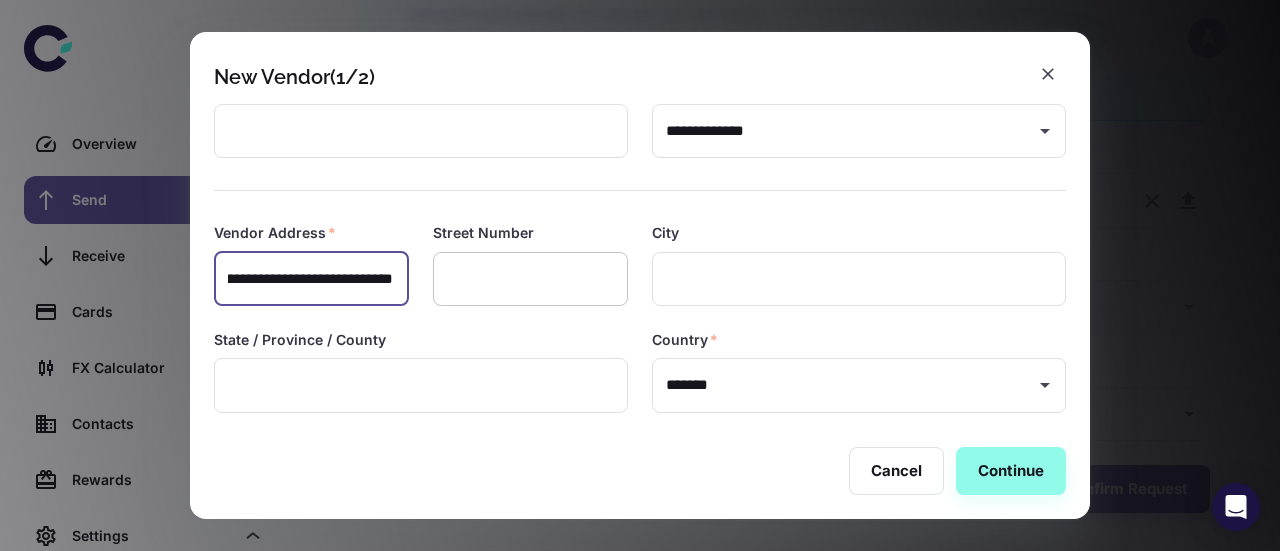 type on "**********" 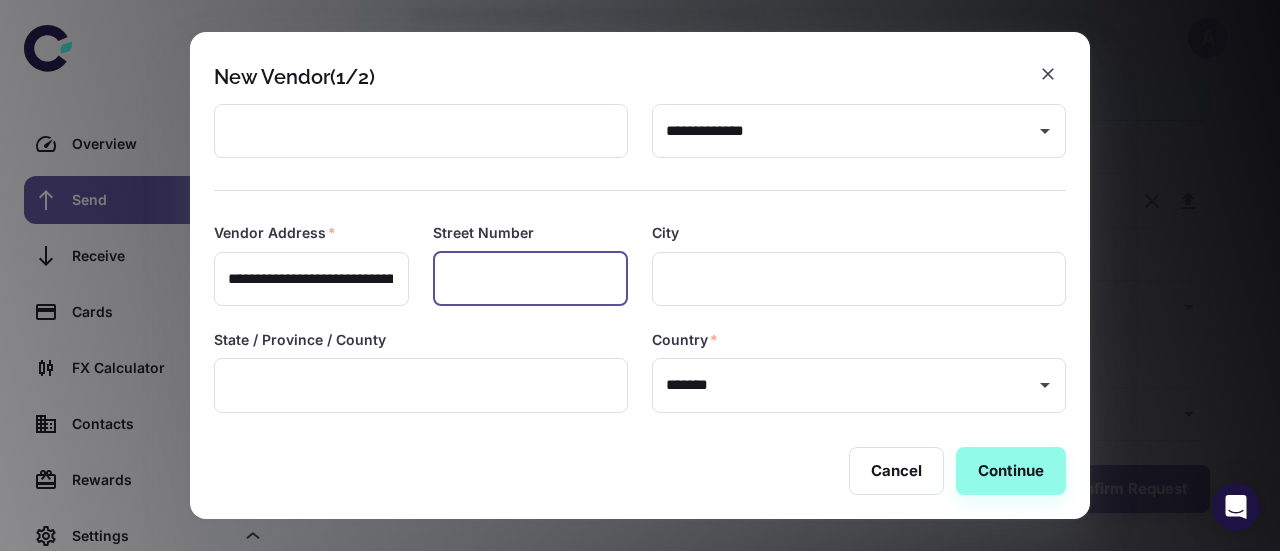 click at bounding box center (530, 279) 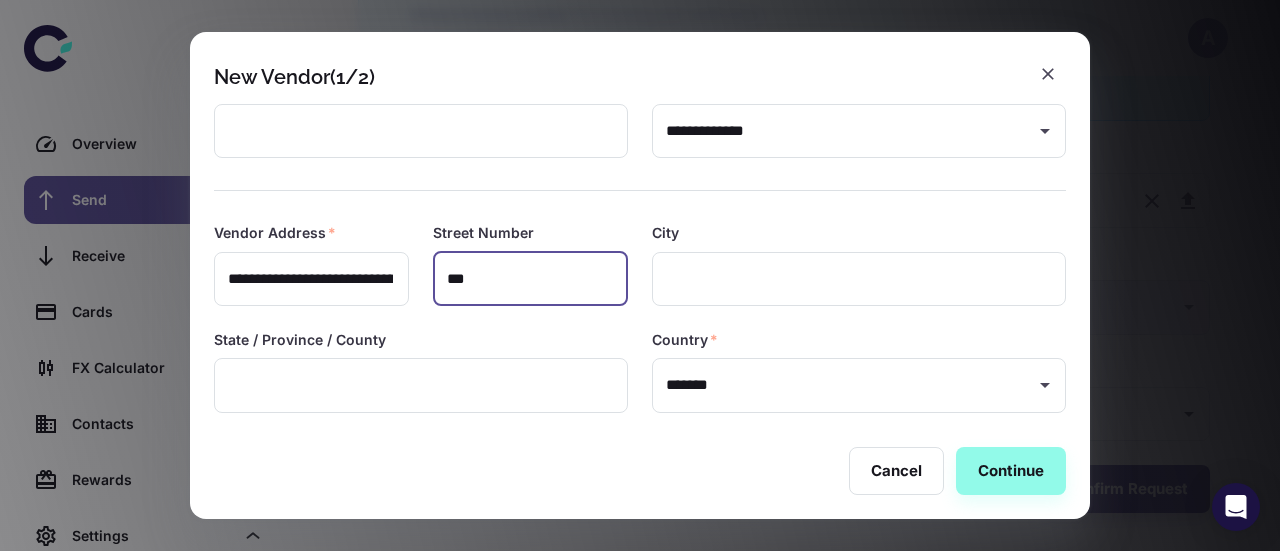 type on "***" 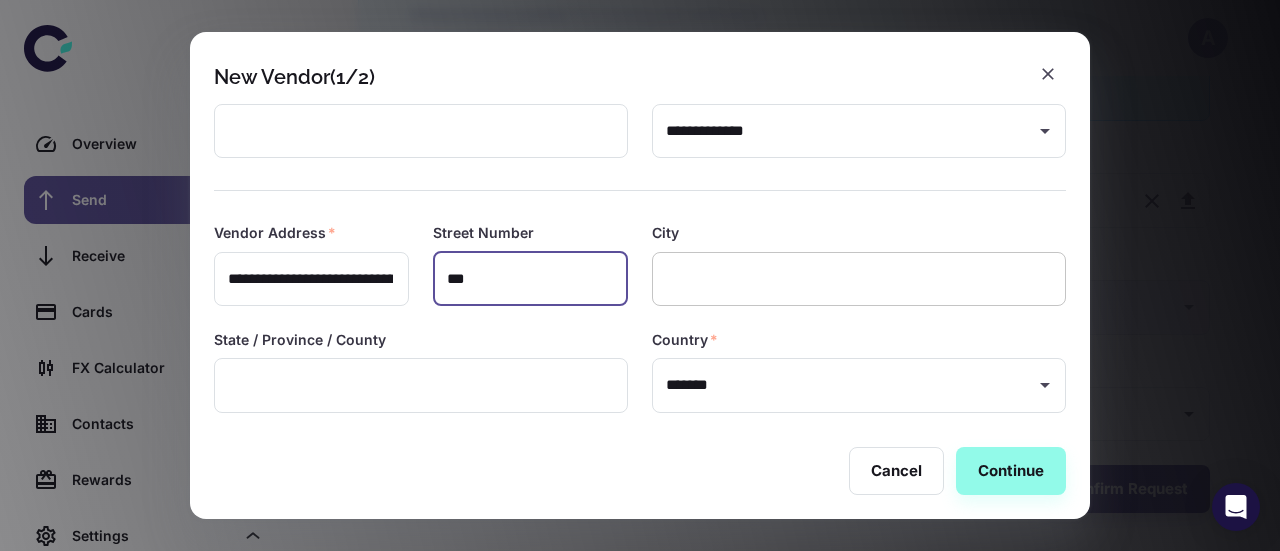 click at bounding box center (859, 279) 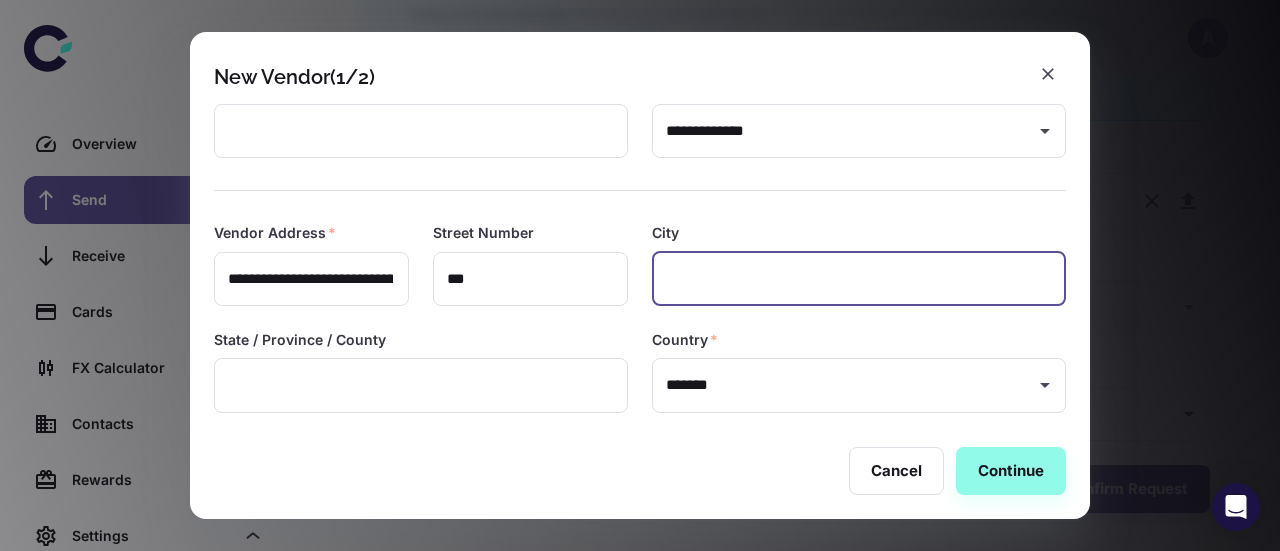 paste on "*********" 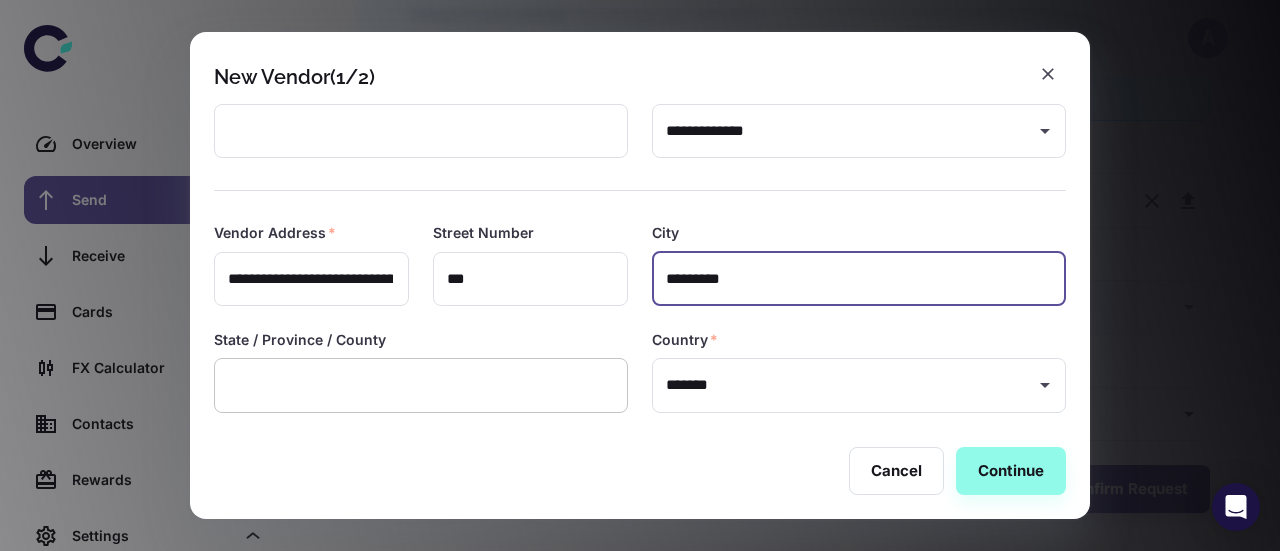 type on "*********" 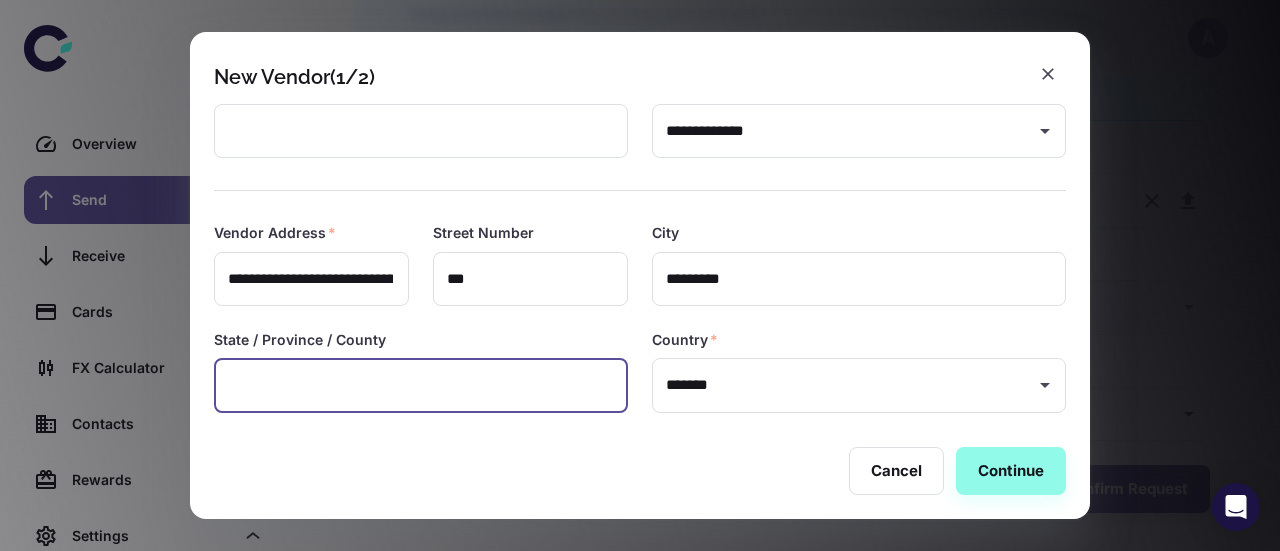 click at bounding box center [421, 385] 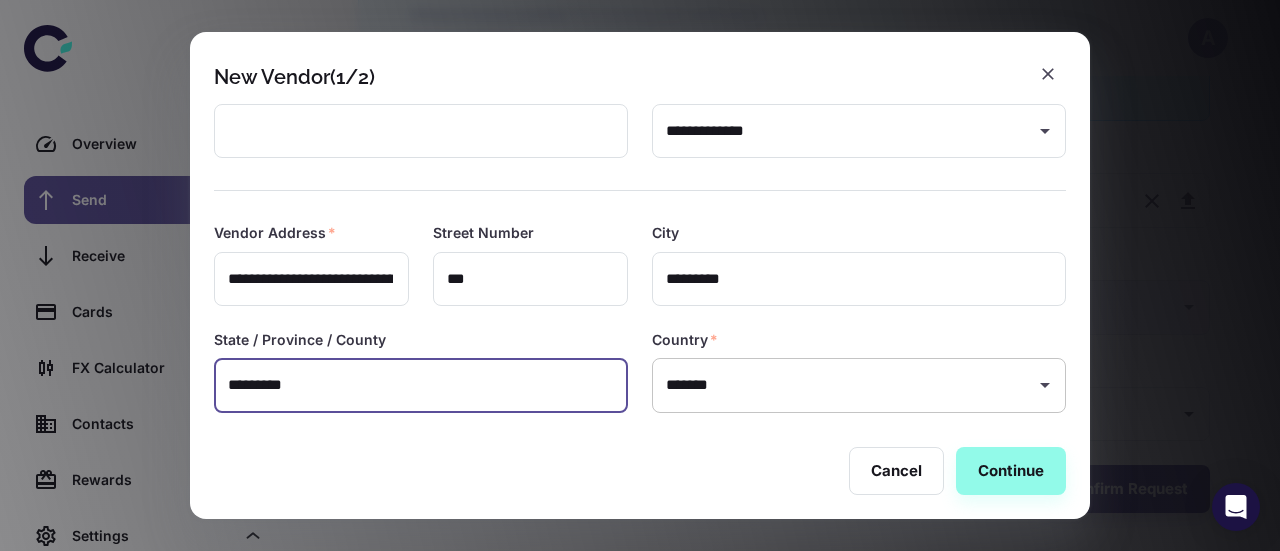 type on "*********" 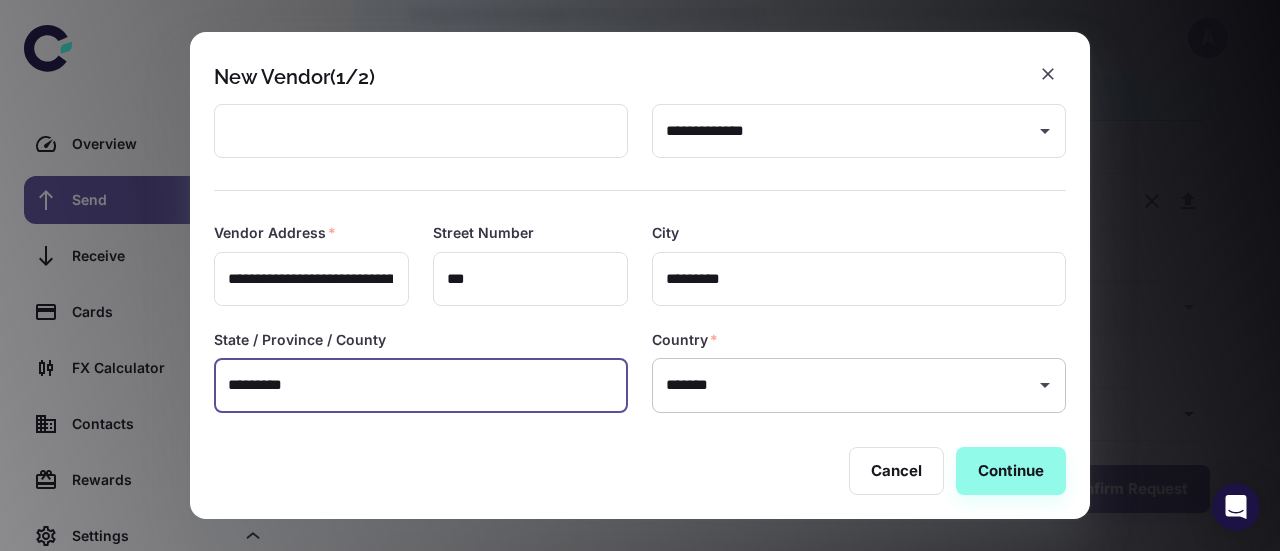 click on "*******" at bounding box center (844, 385) 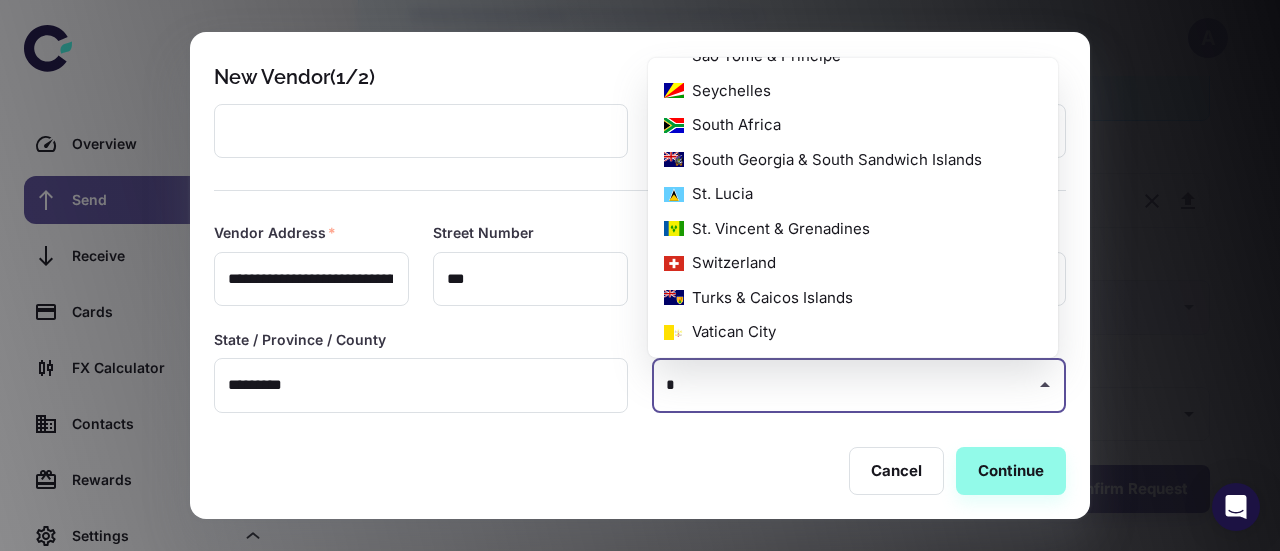 scroll, scrollTop: 0, scrollLeft: 0, axis: both 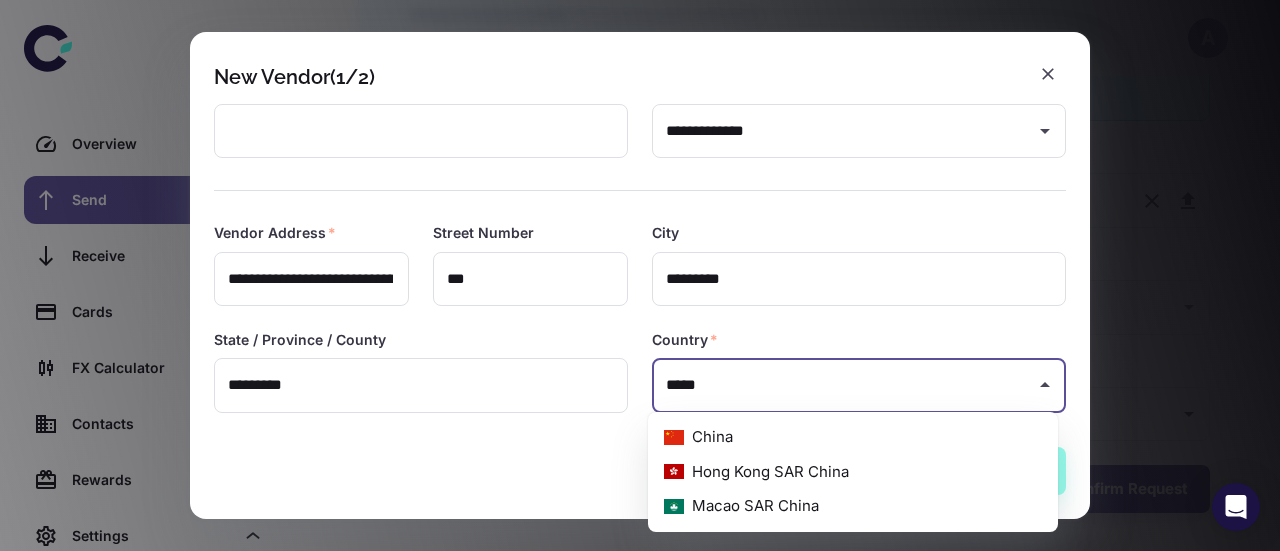 click on "China" at bounding box center [853, 437] 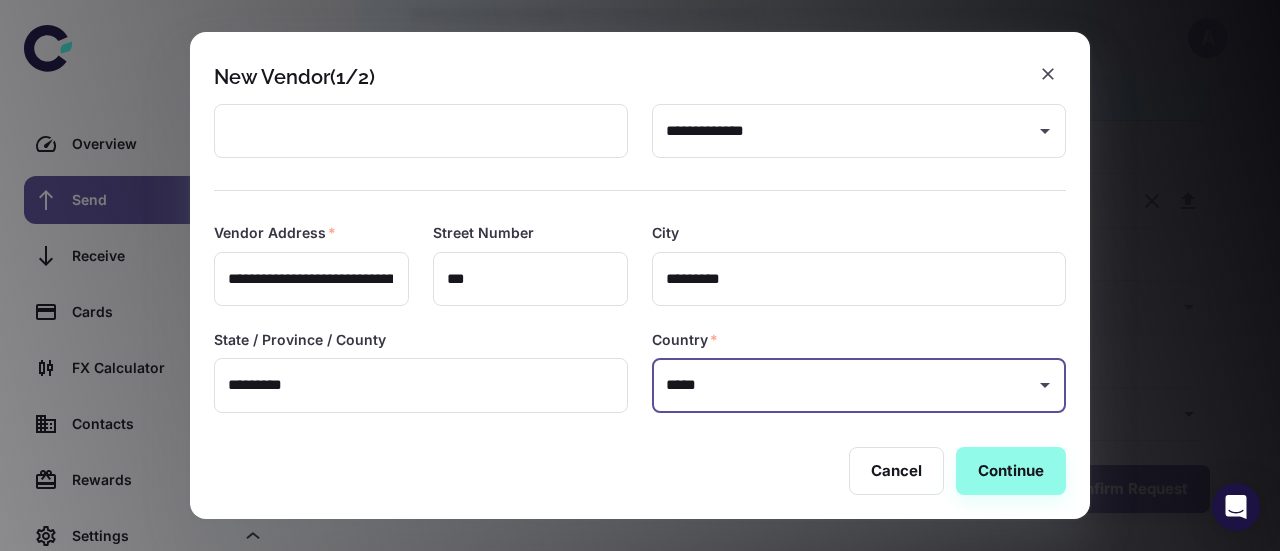 scroll, scrollTop: 313, scrollLeft: 0, axis: vertical 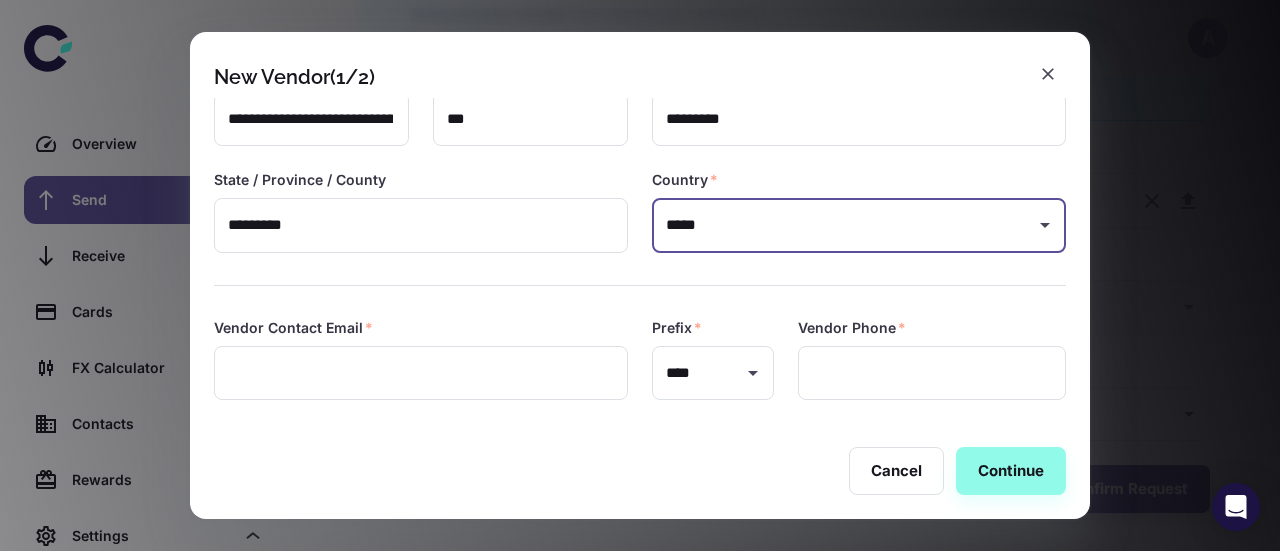 type on "*****" 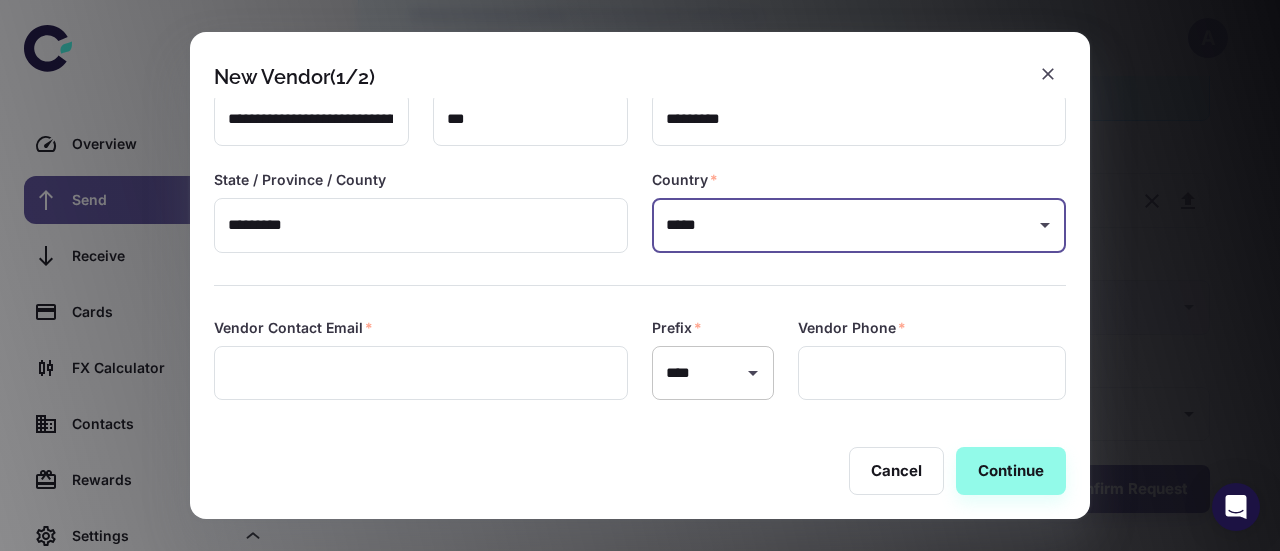 click on "****" at bounding box center (698, 373) 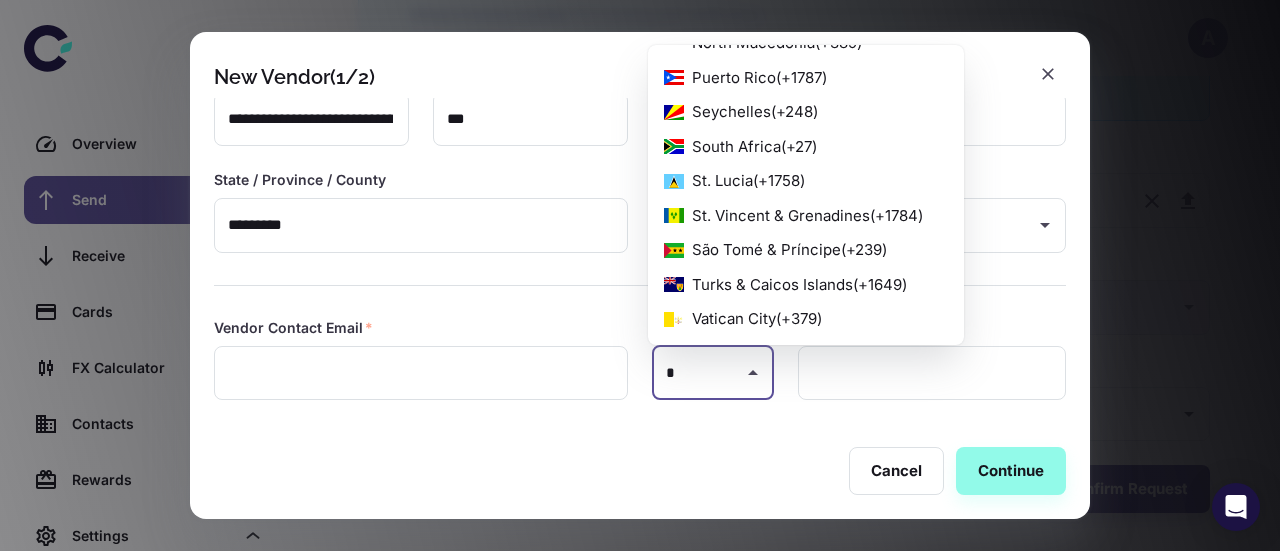 scroll, scrollTop: 0, scrollLeft: 0, axis: both 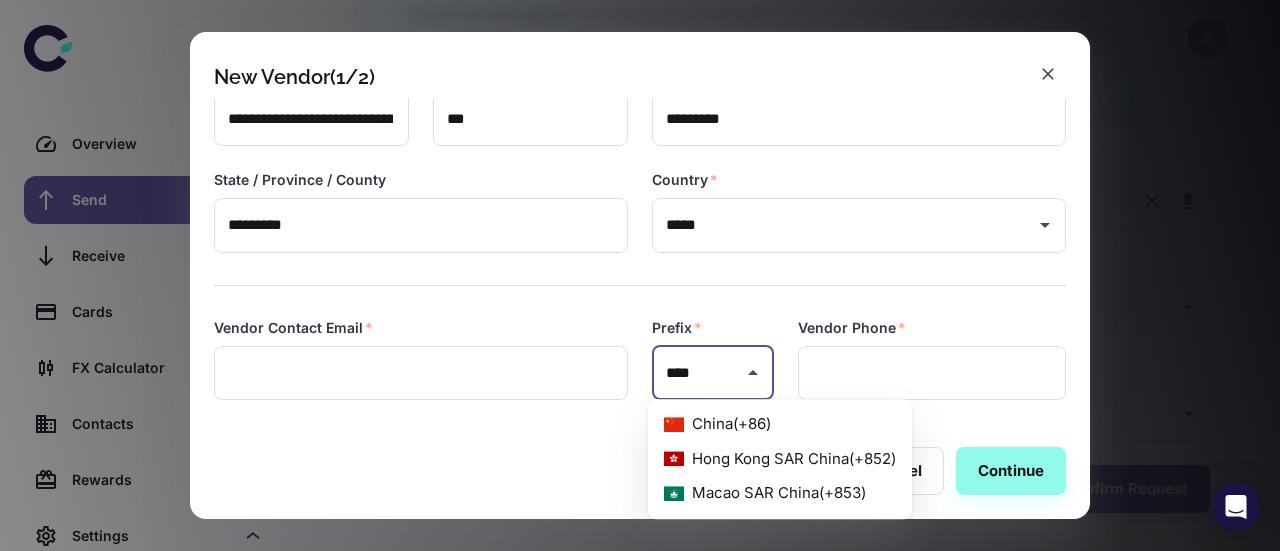 click on "China  ( +86 )" at bounding box center [780, 424] 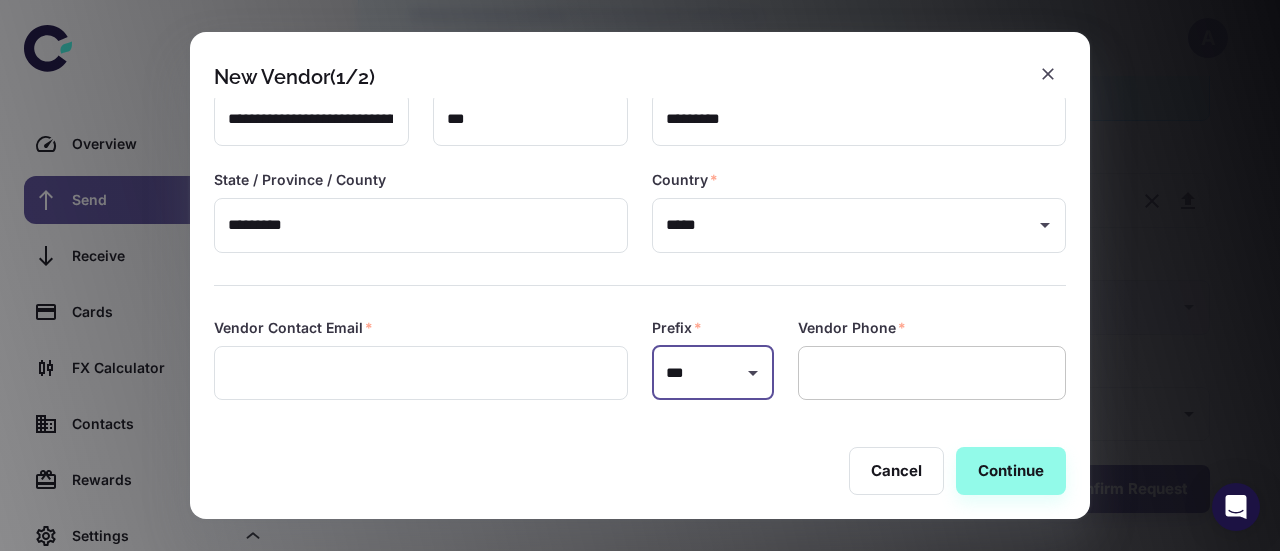 type on "***" 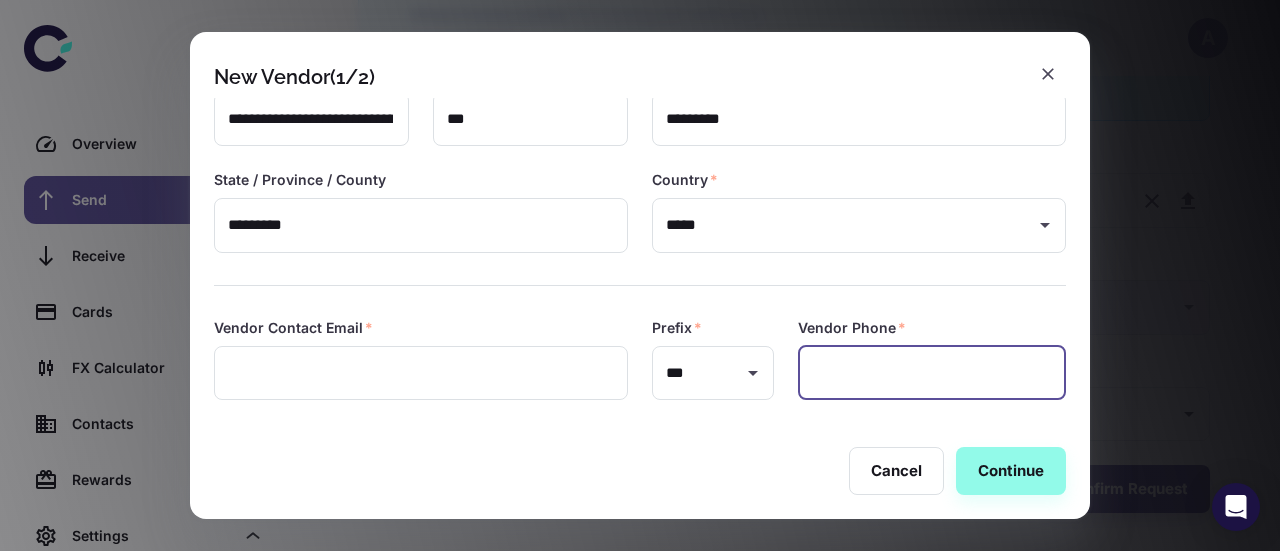 paste on "**********" 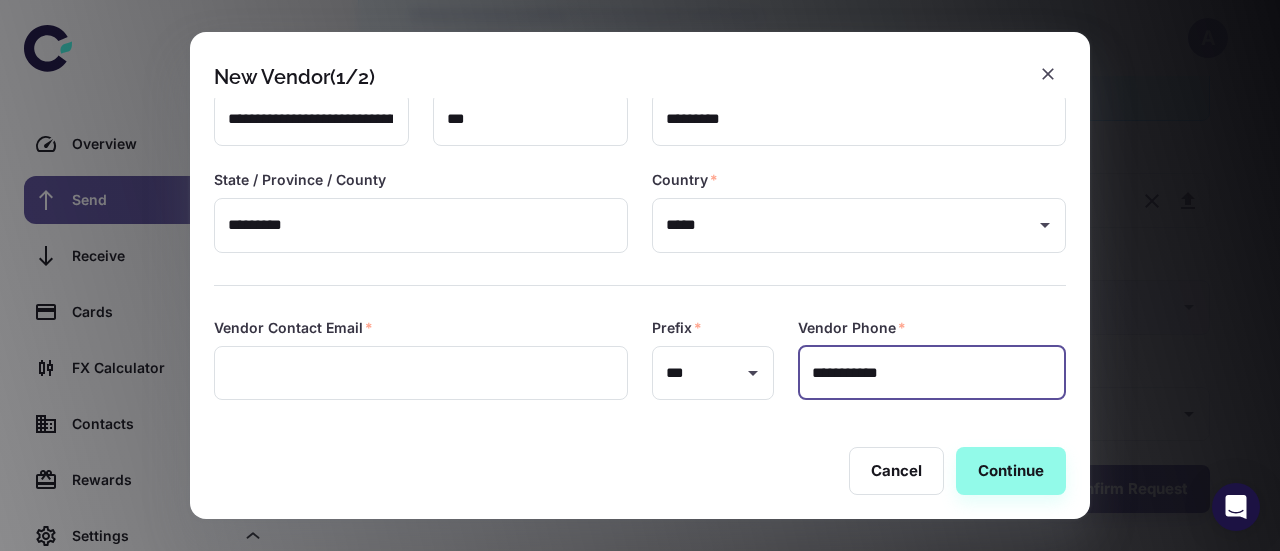 type on "**********" 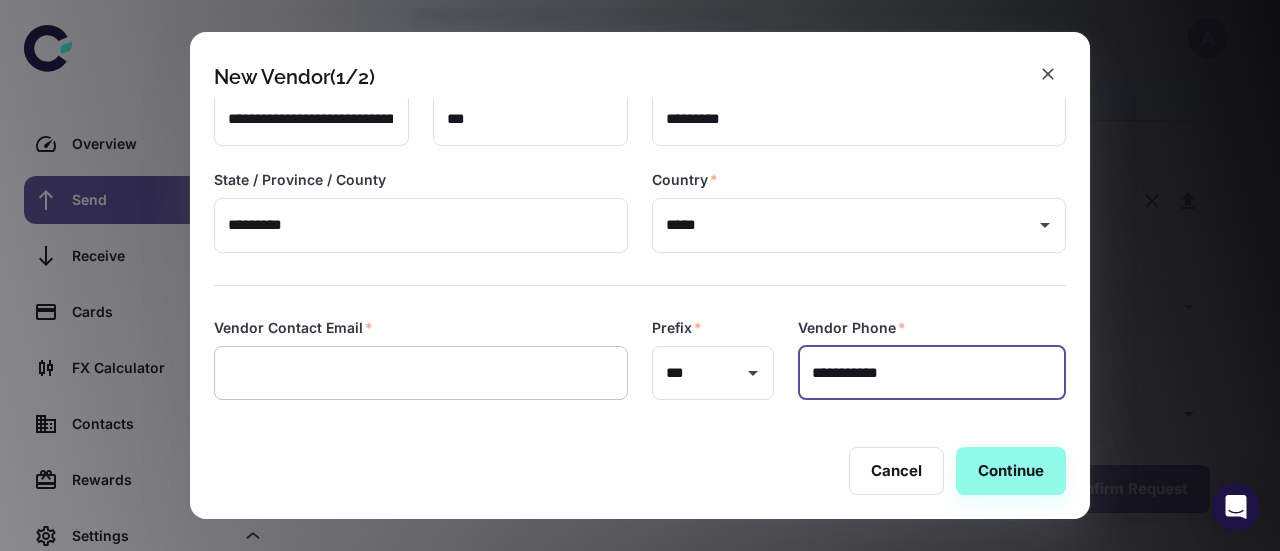 click at bounding box center [421, 373] 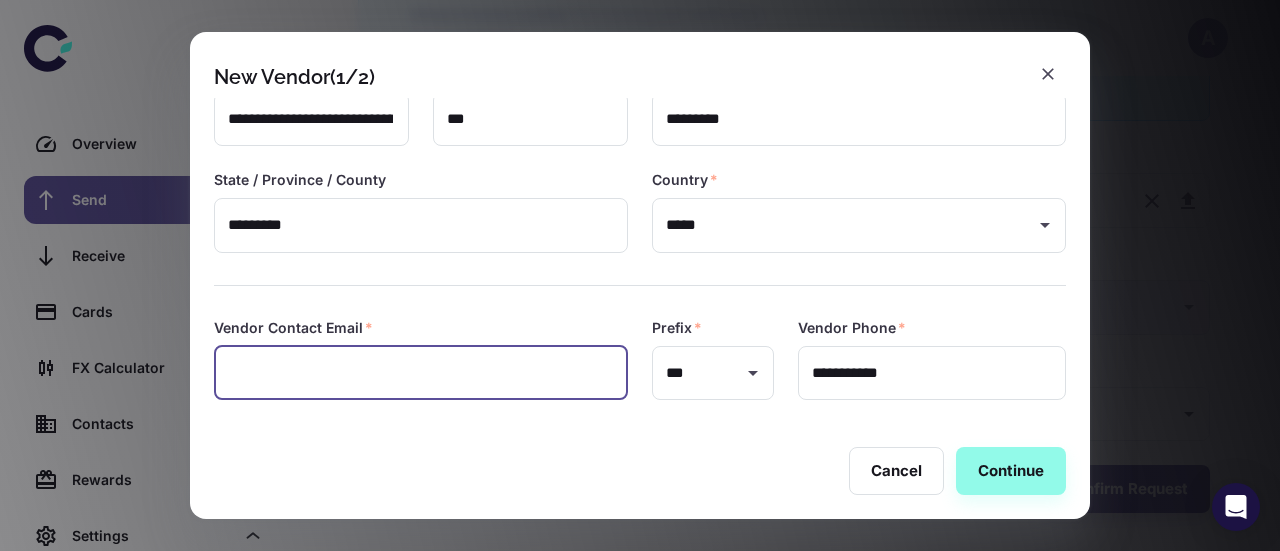 paste on "**********" 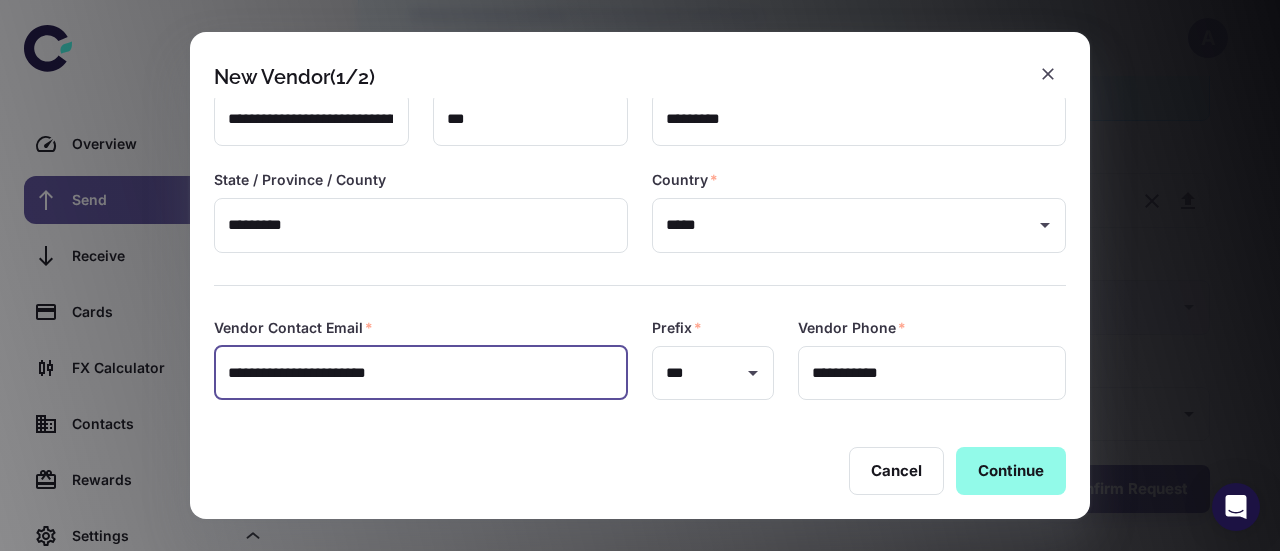 type on "**********" 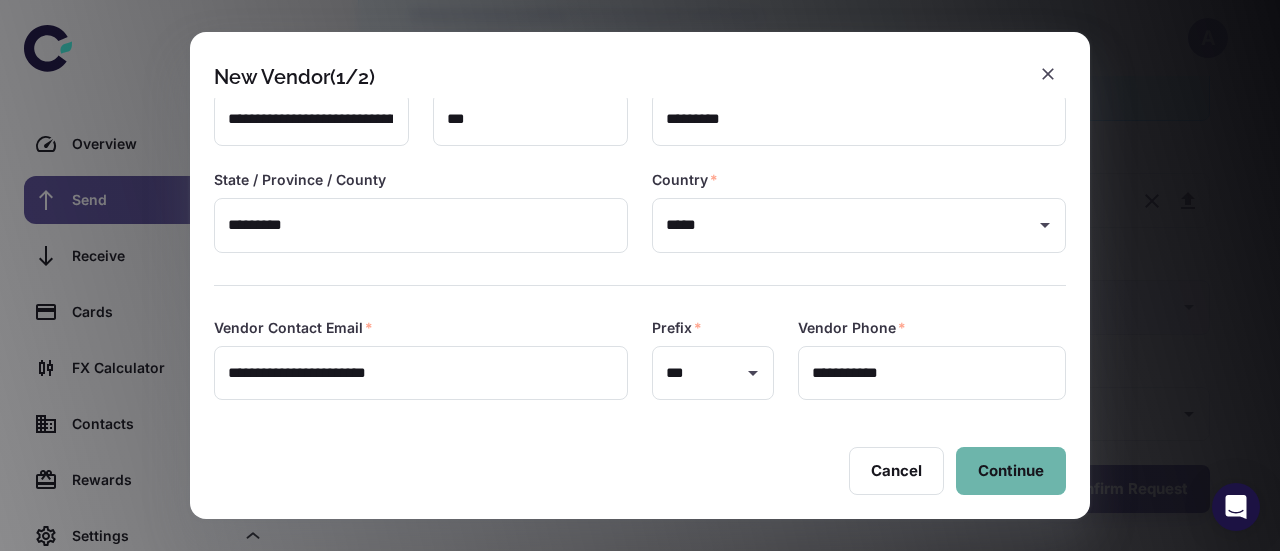 click on "Continue" at bounding box center (1011, 471) 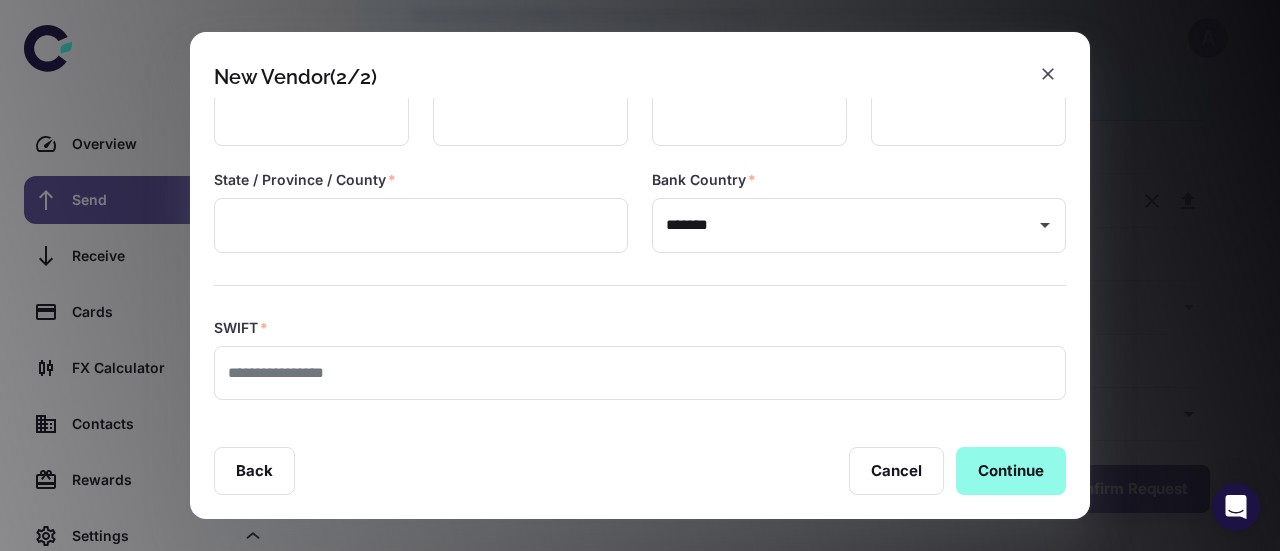 type on "**********" 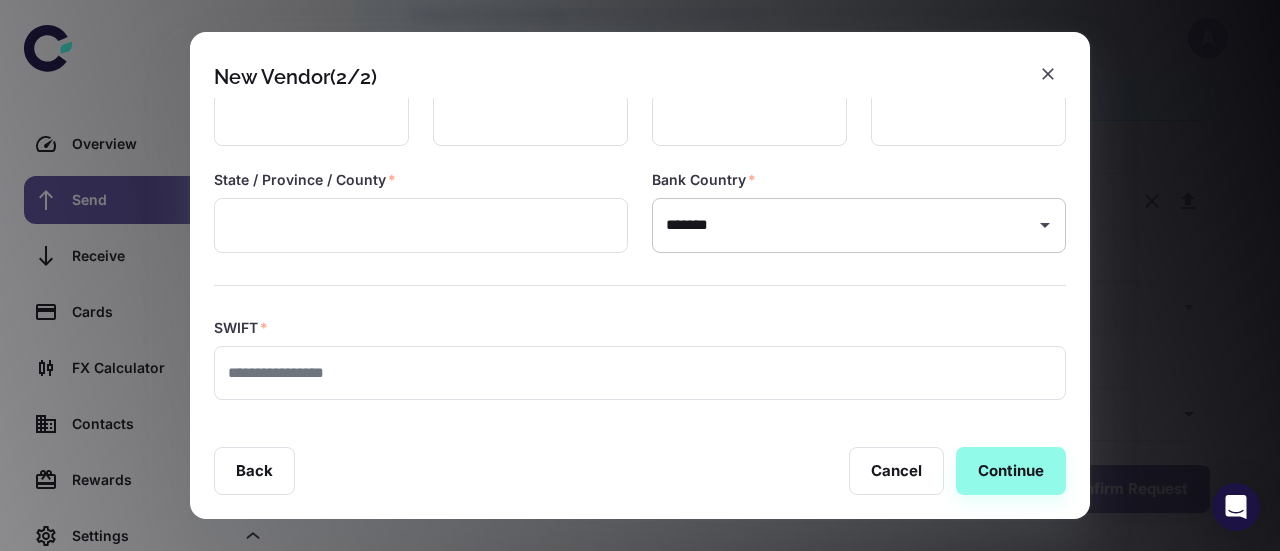 scroll, scrollTop: 0, scrollLeft: 0, axis: both 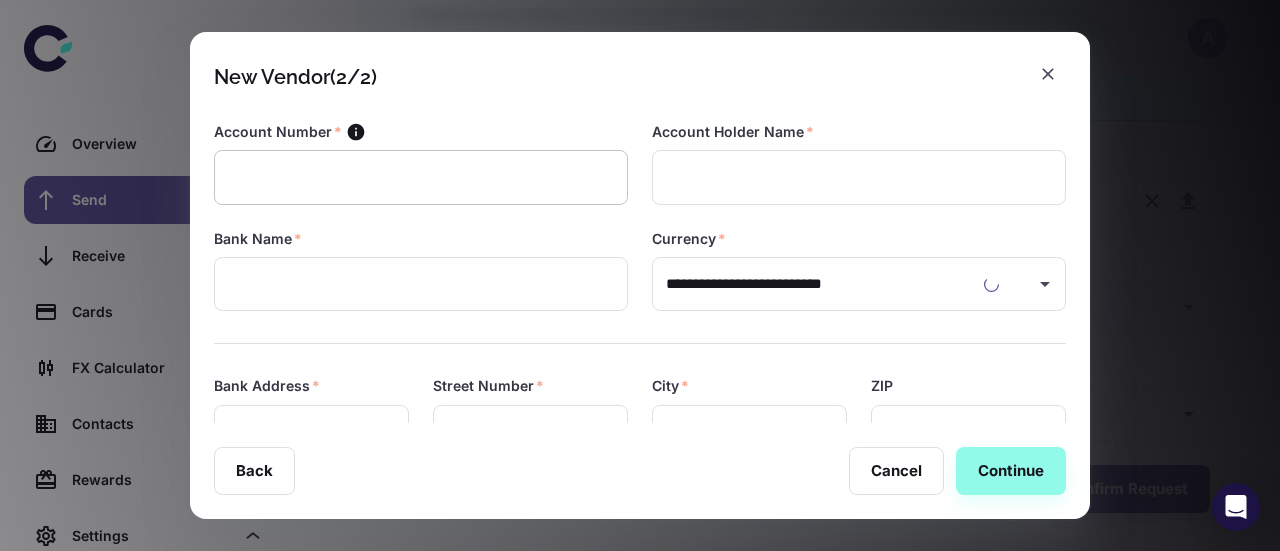 click at bounding box center [421, 177] 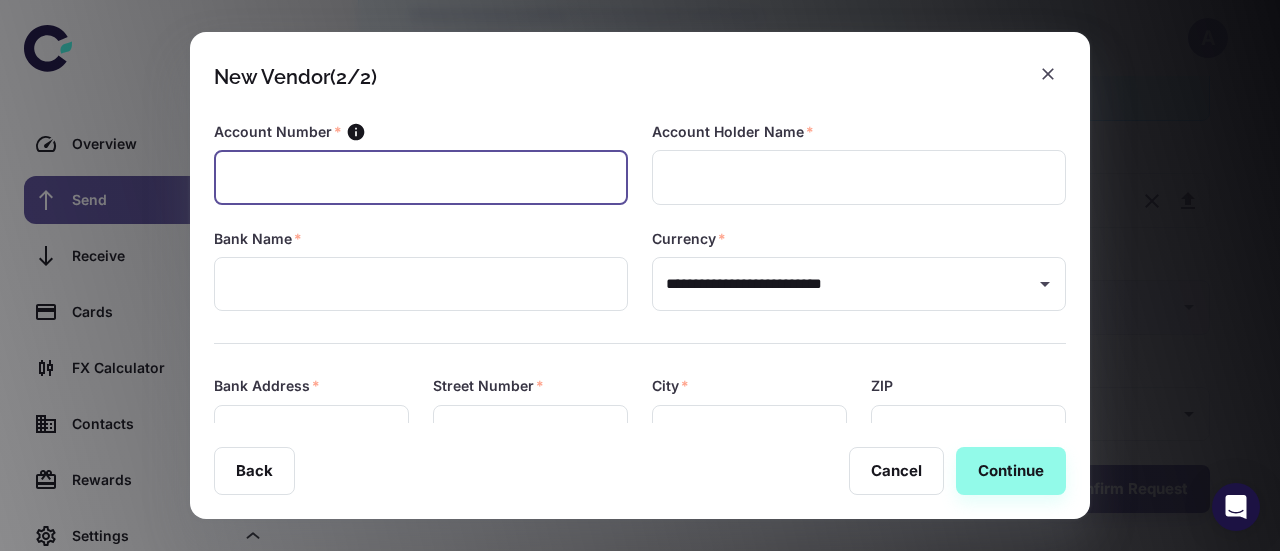 paste on "**********" 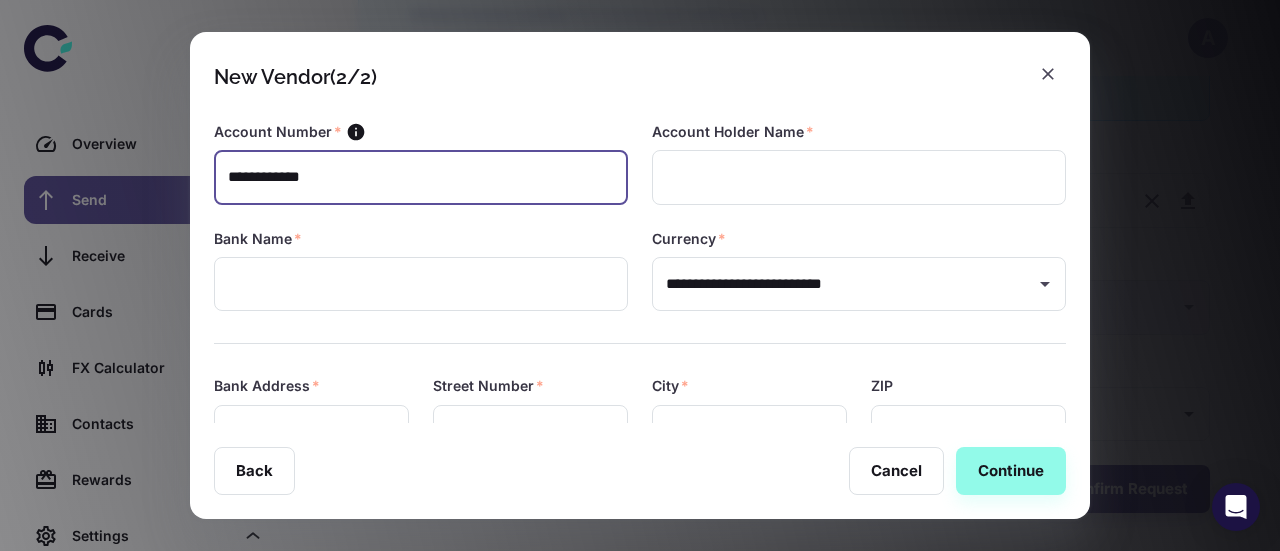 type on "**********" 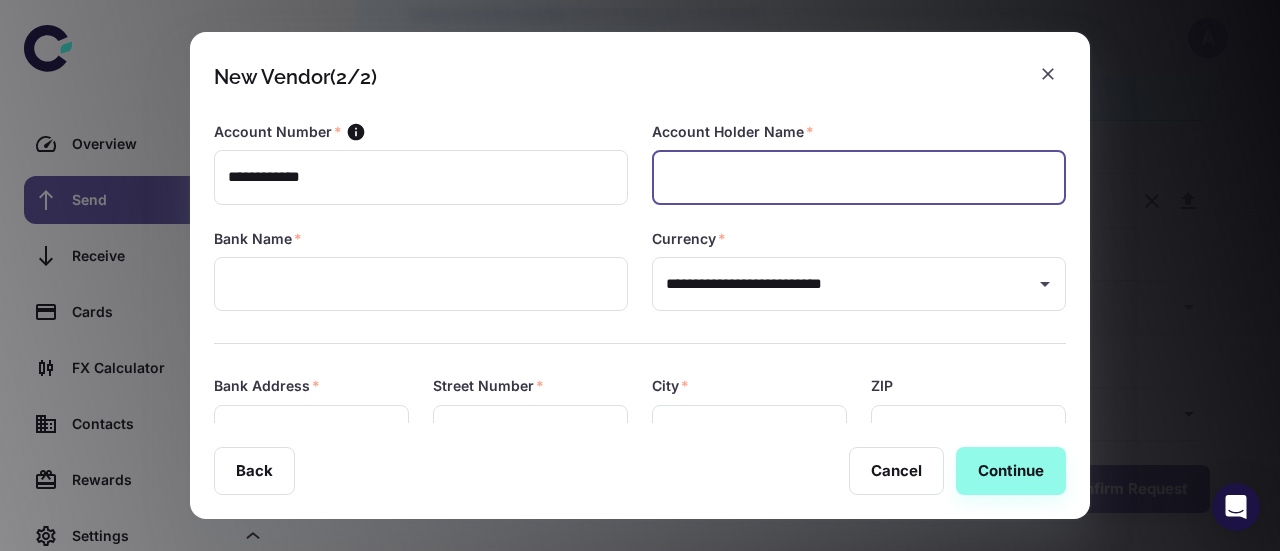 click at bounding box center (859, 177) 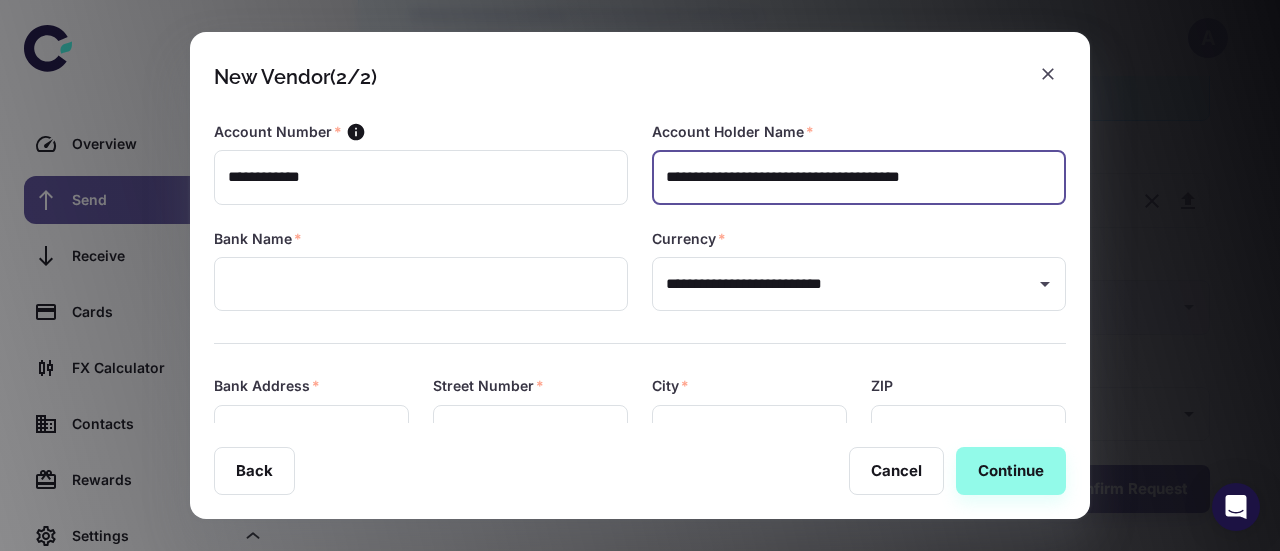 type on "**********" 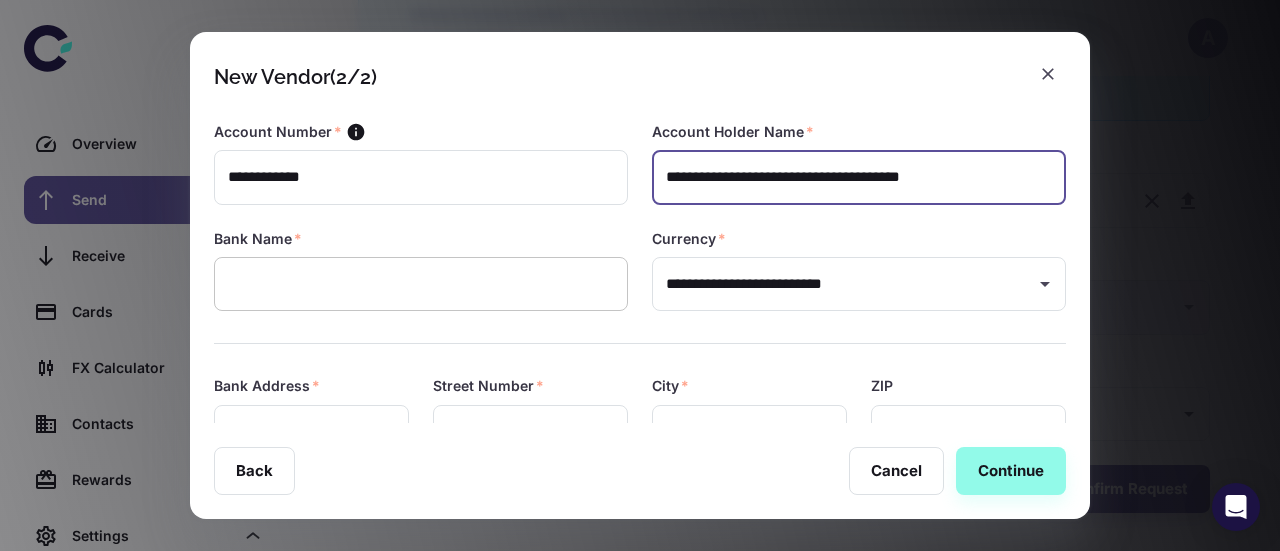click at bounding box center (421, 284) 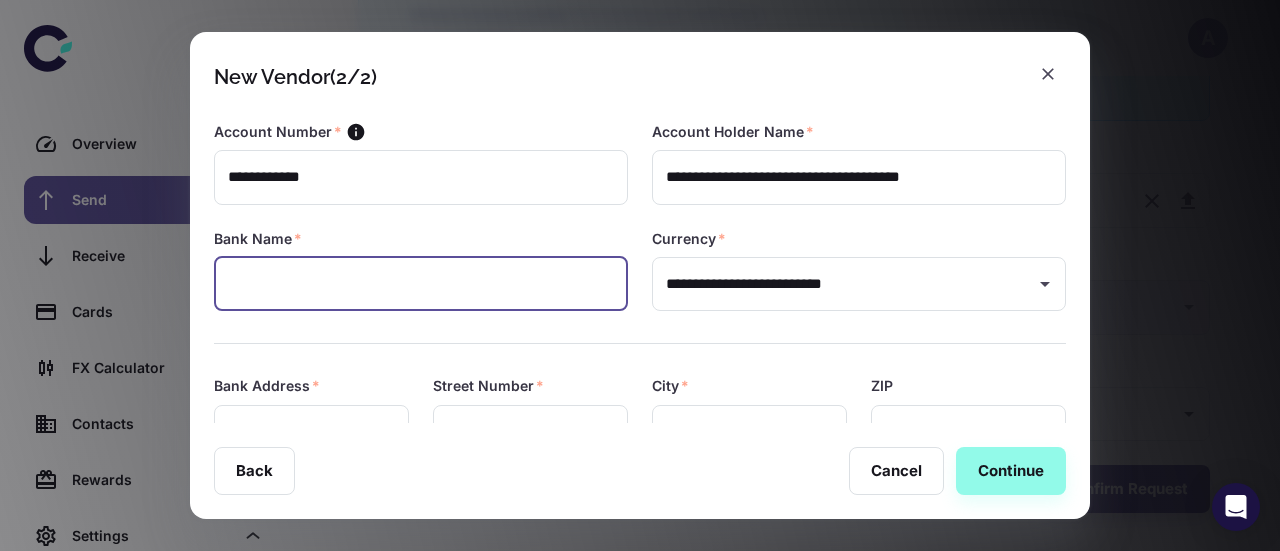paste on "**********" 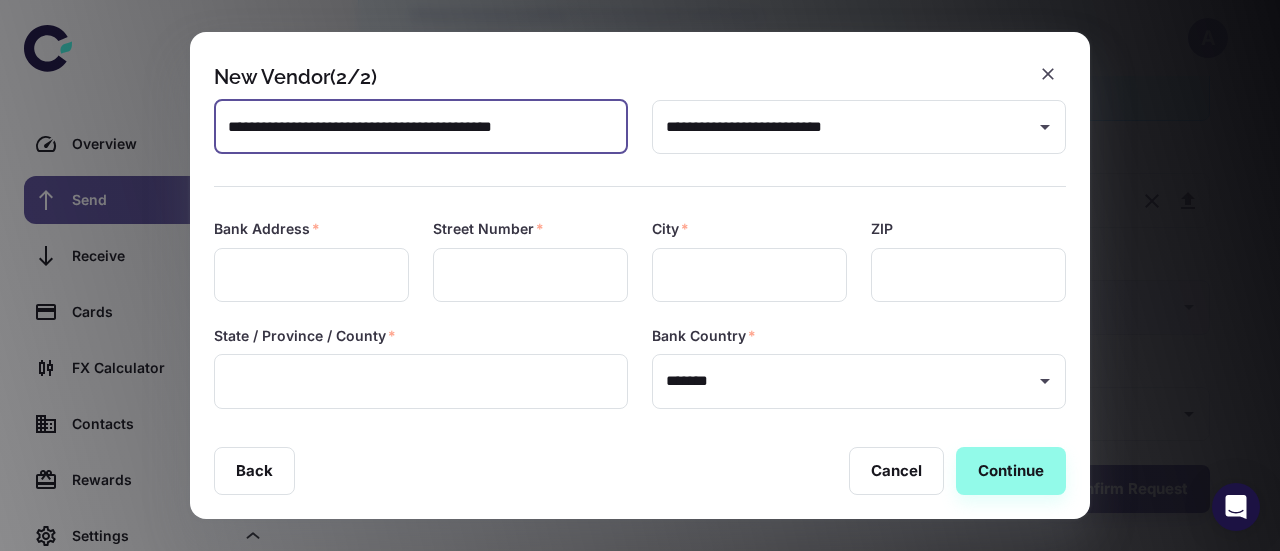 scroll, scrollTop: 162, scrollLeft: 0, axis: vertical 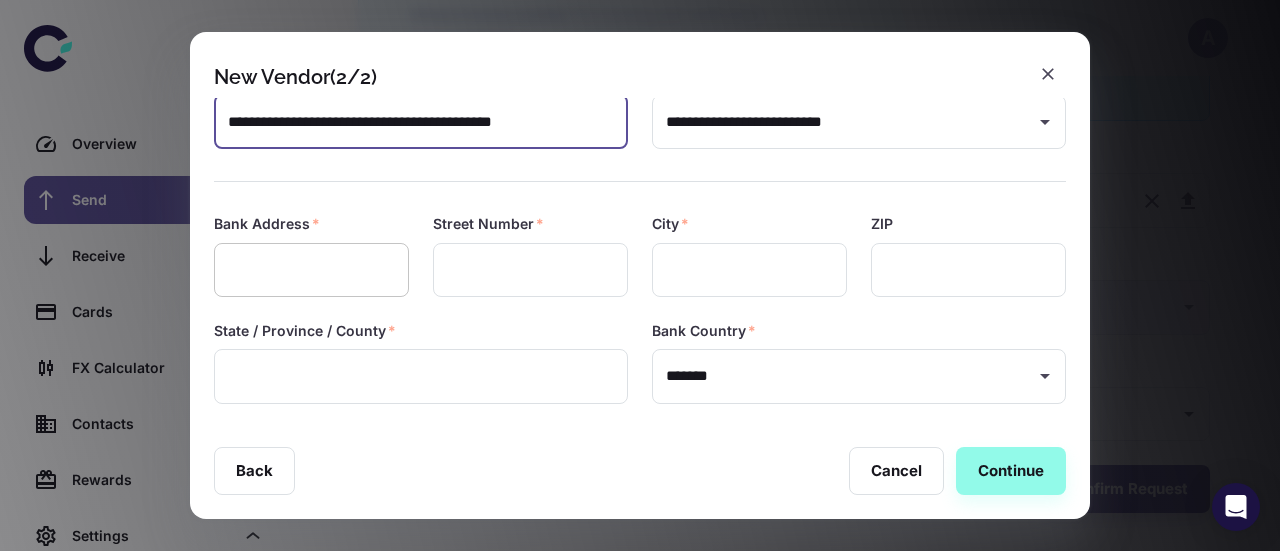 type on "**********" 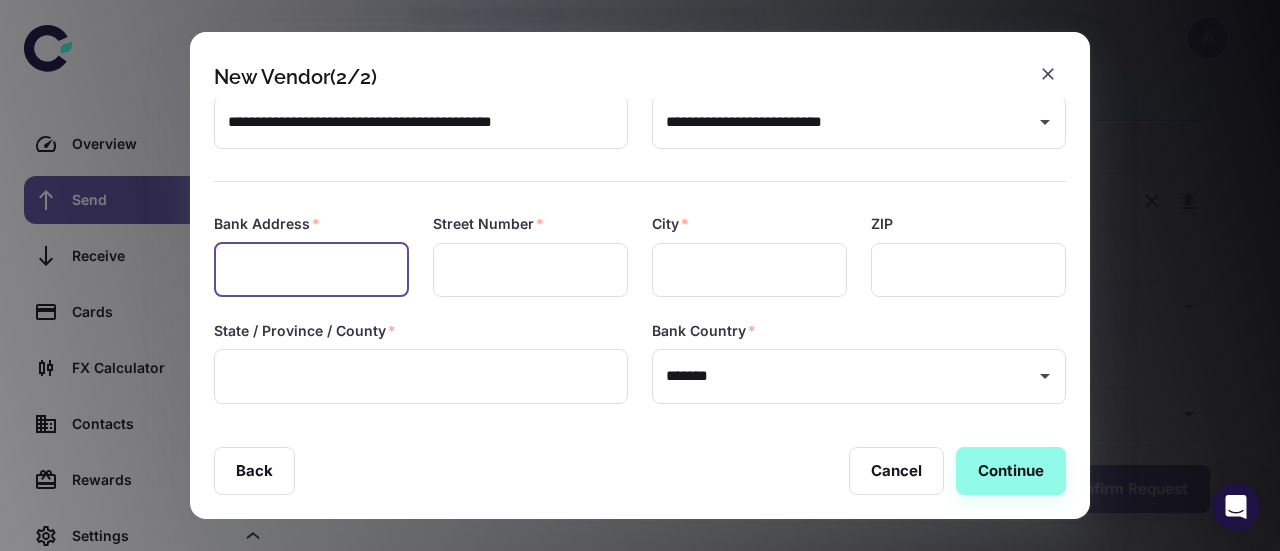 click at bounding box center (311, 270) 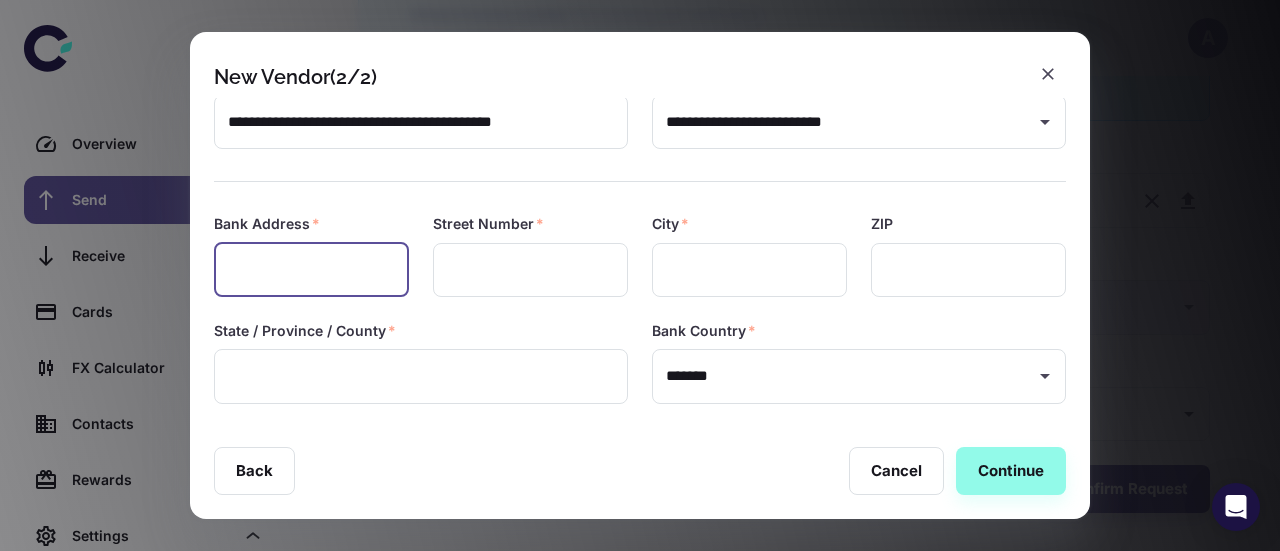 paste on "**********" 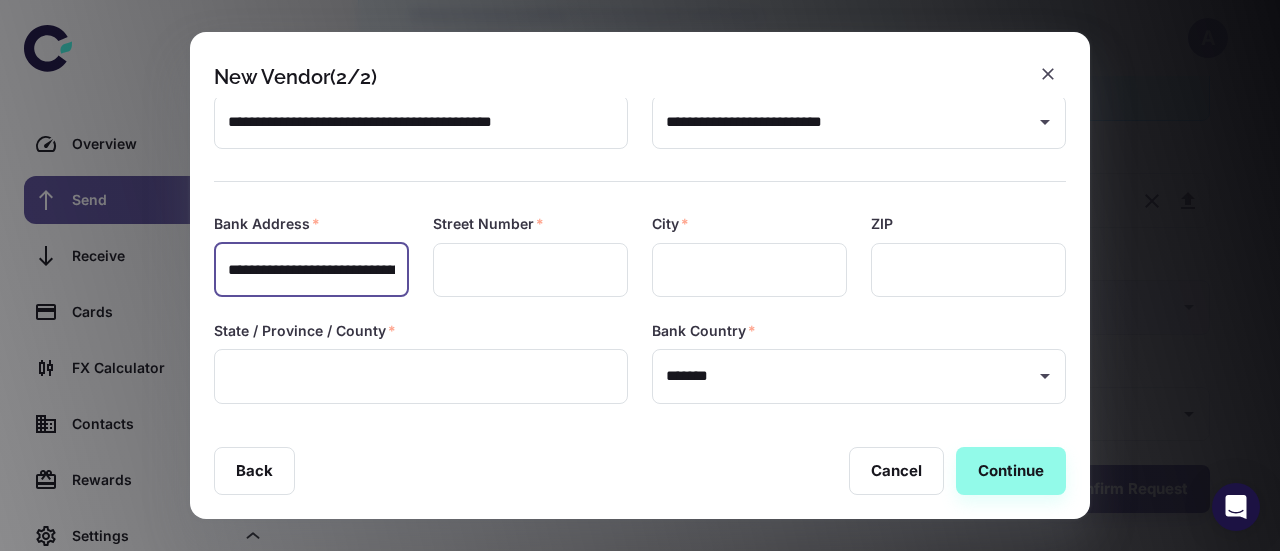 scroll, scrollTop: 0, scrollLeft: 278, axis: horizontal 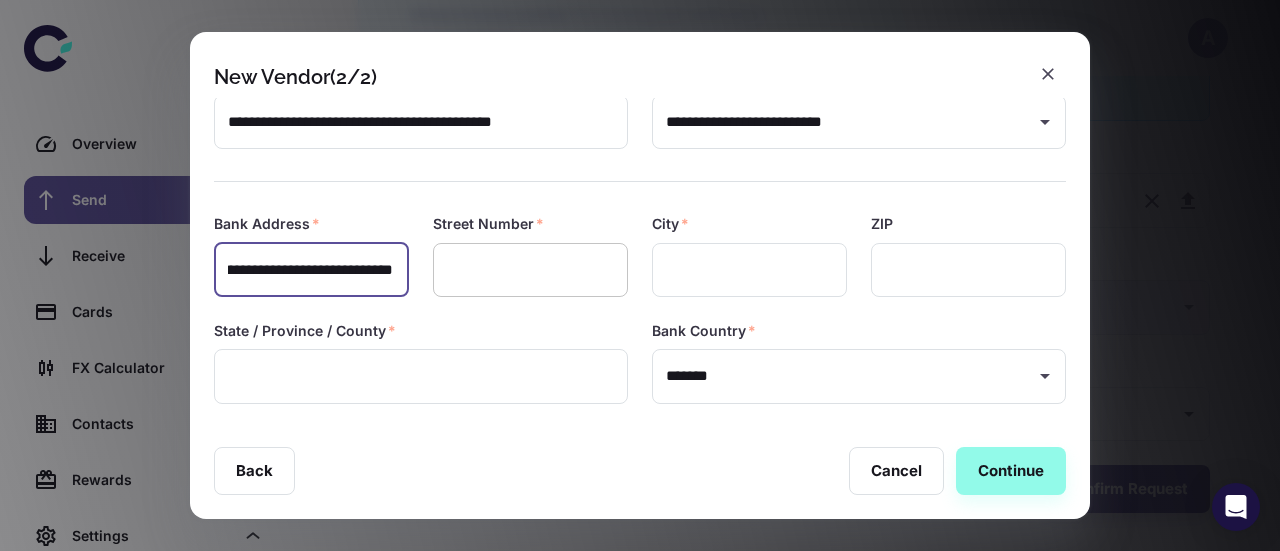 type on "**********" 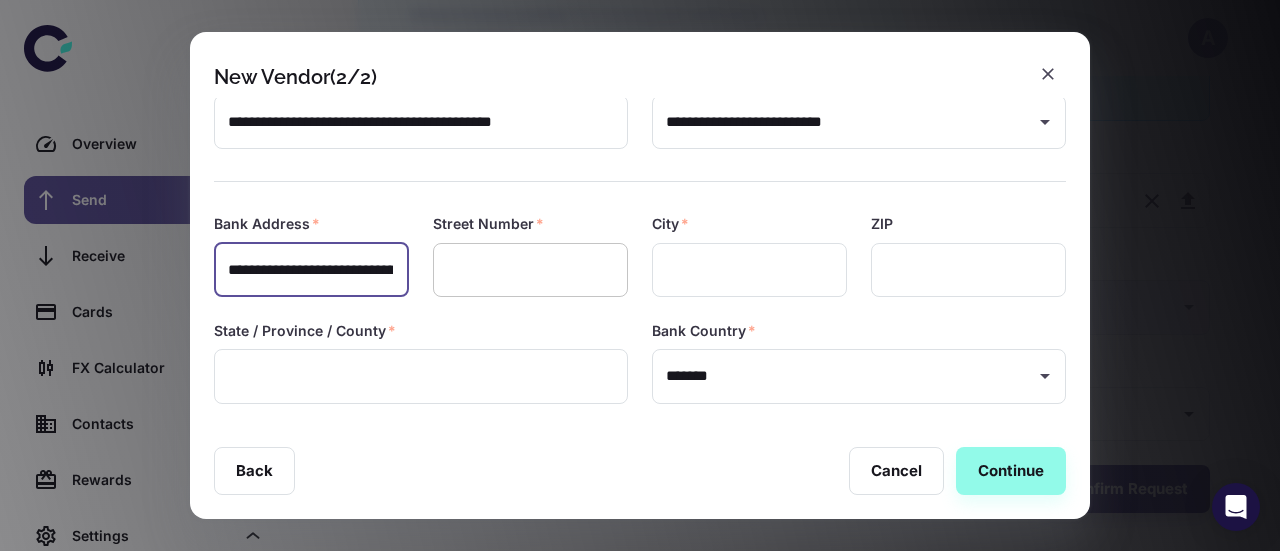 click at bounding box center (530, 270) 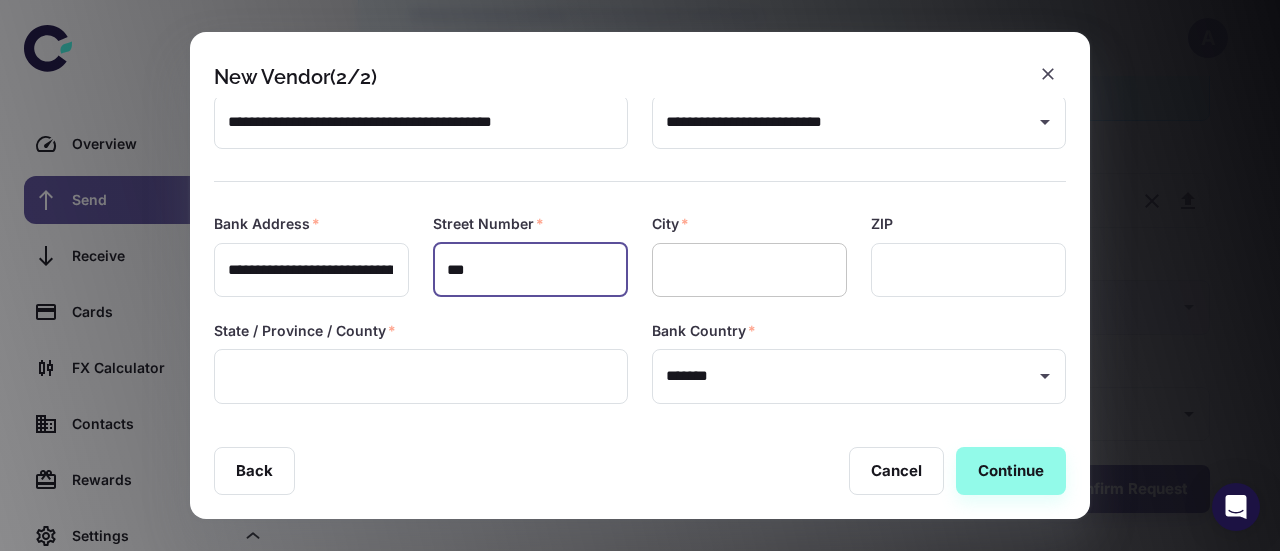 type on "***" 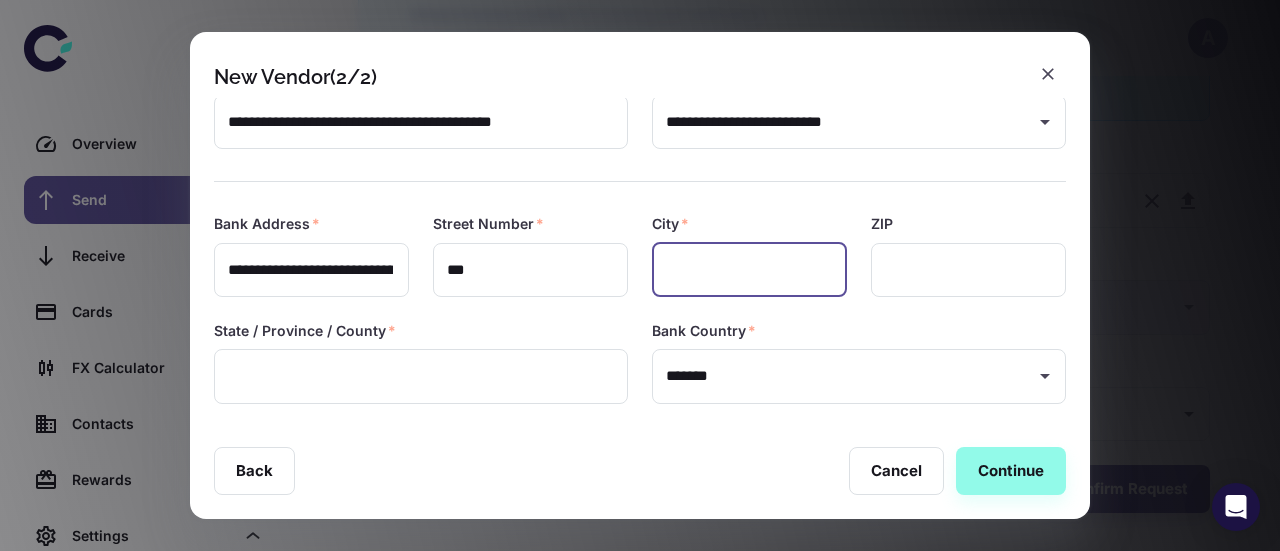 click at bounding box center (749, 270) 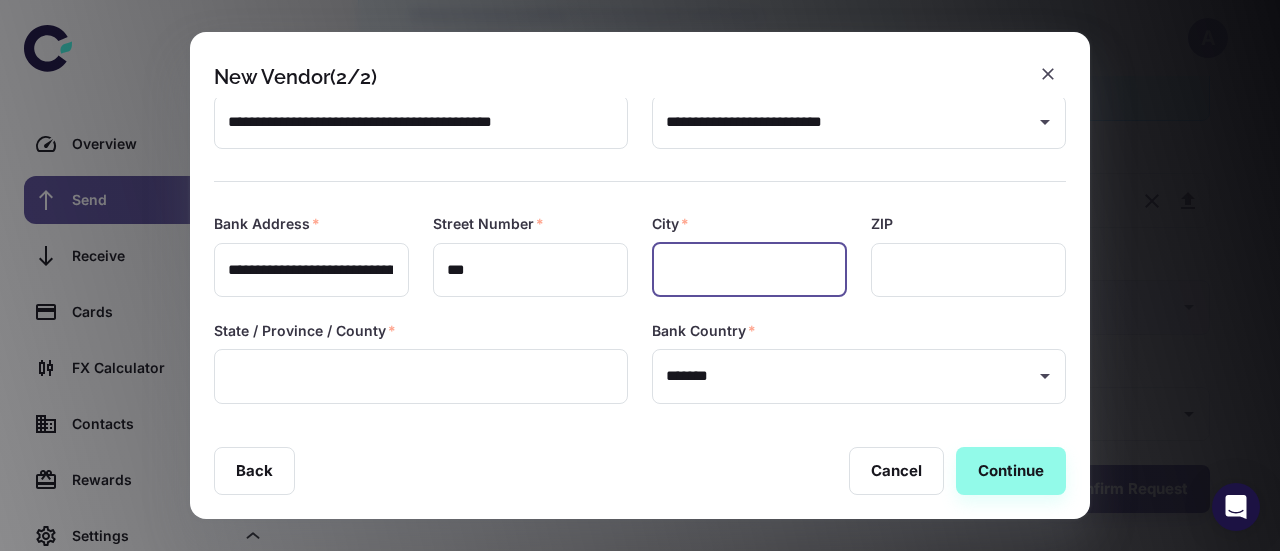 paste on "*******" 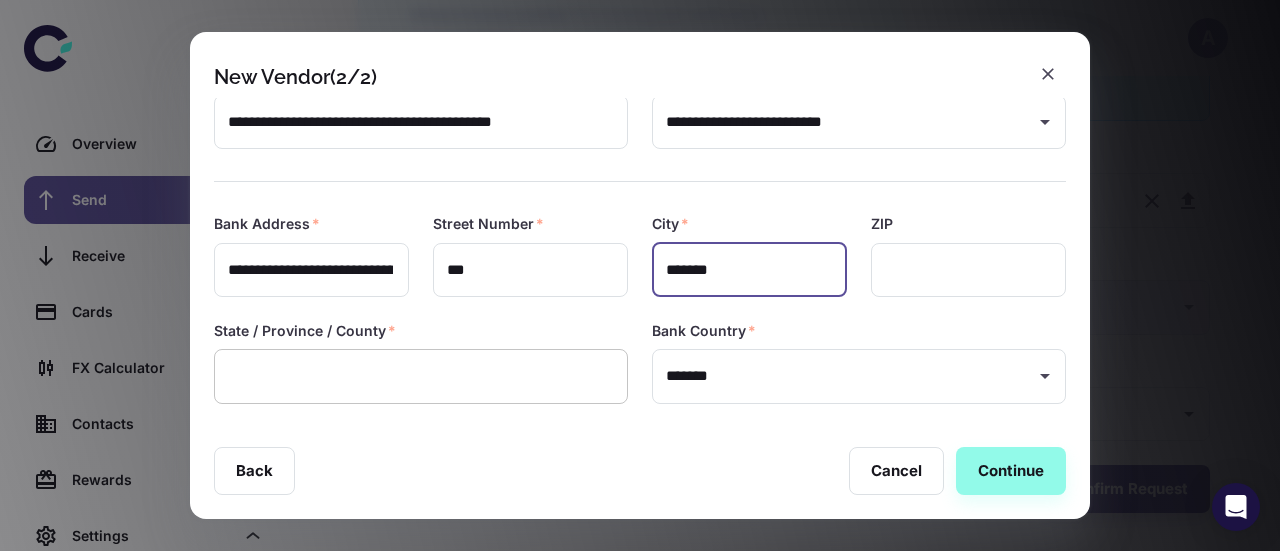 type on "*******" 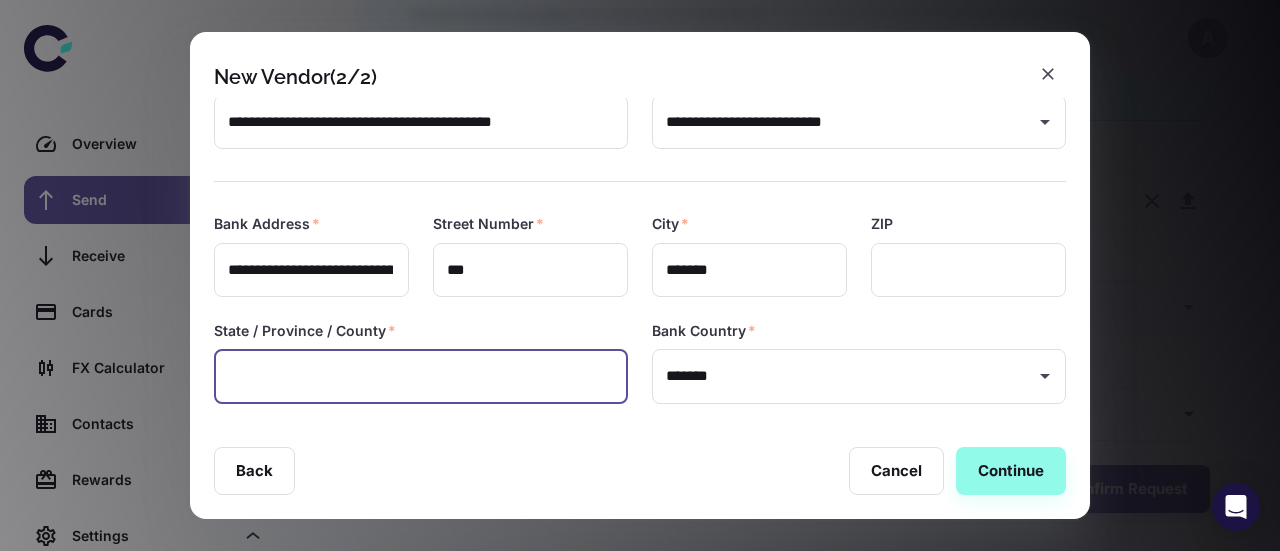 click at bounding box center (421, 376) 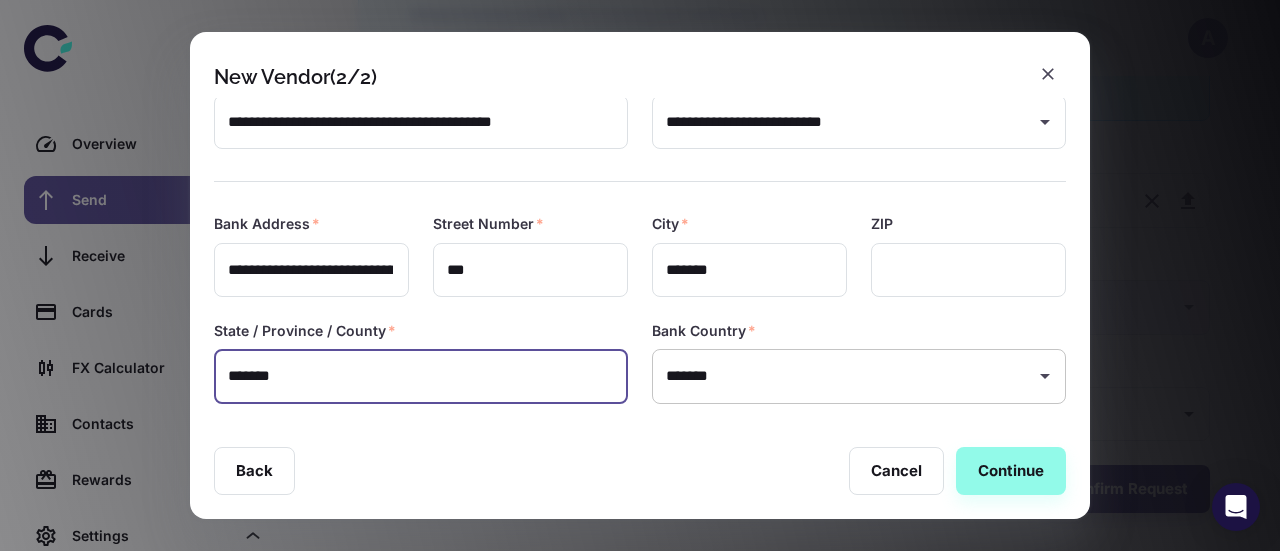 click on "******* ​" at bounding box center [859, 376] 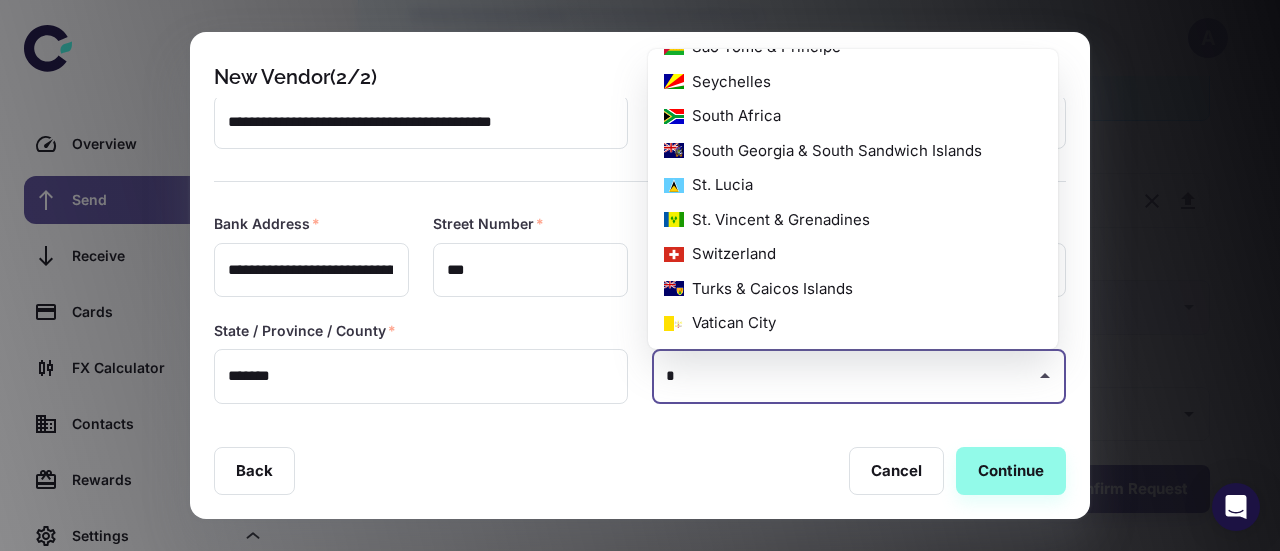 scroll, scrollTop: 0, scrollLeft: 0, axis: both 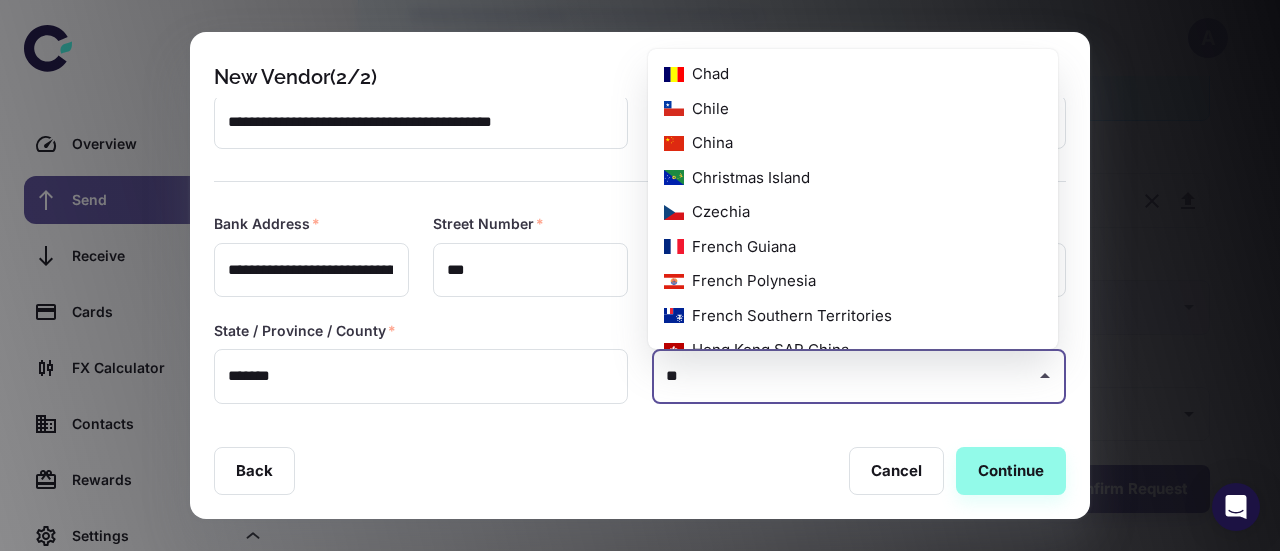 click on "China" at bounding box center [853, 143] 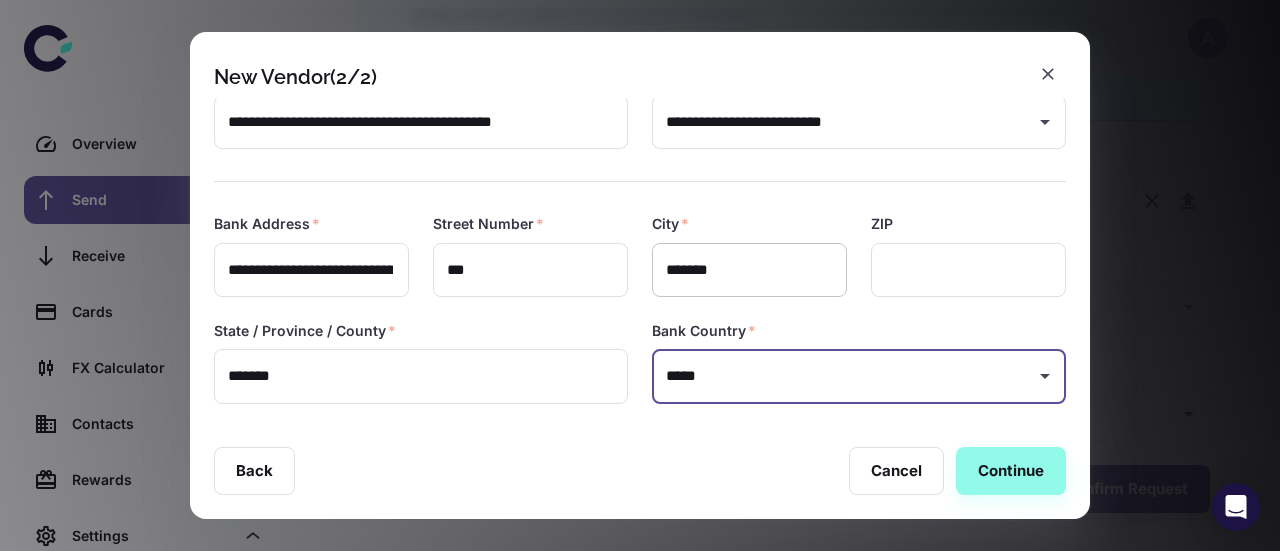 type on "*****" 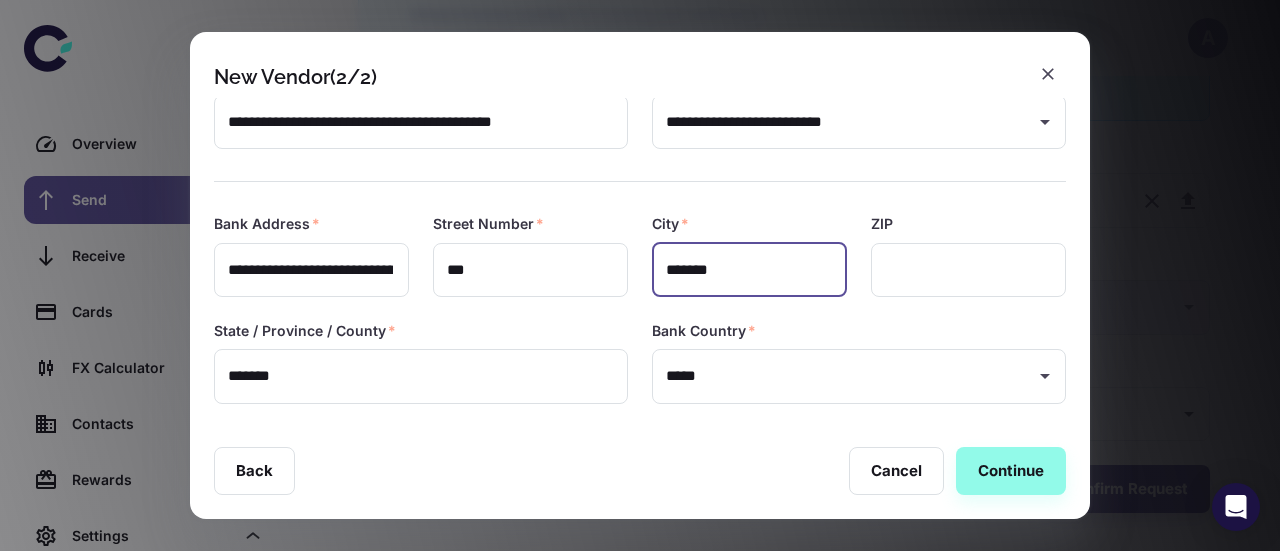 click on "*******" at bounding box center [749, 270] 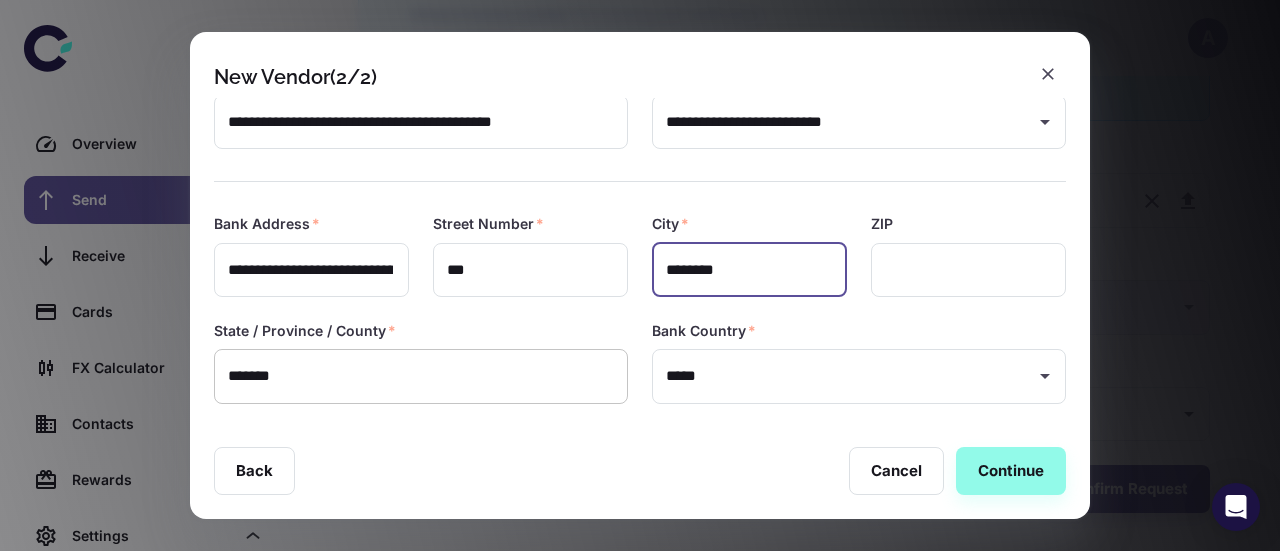 type on "********" 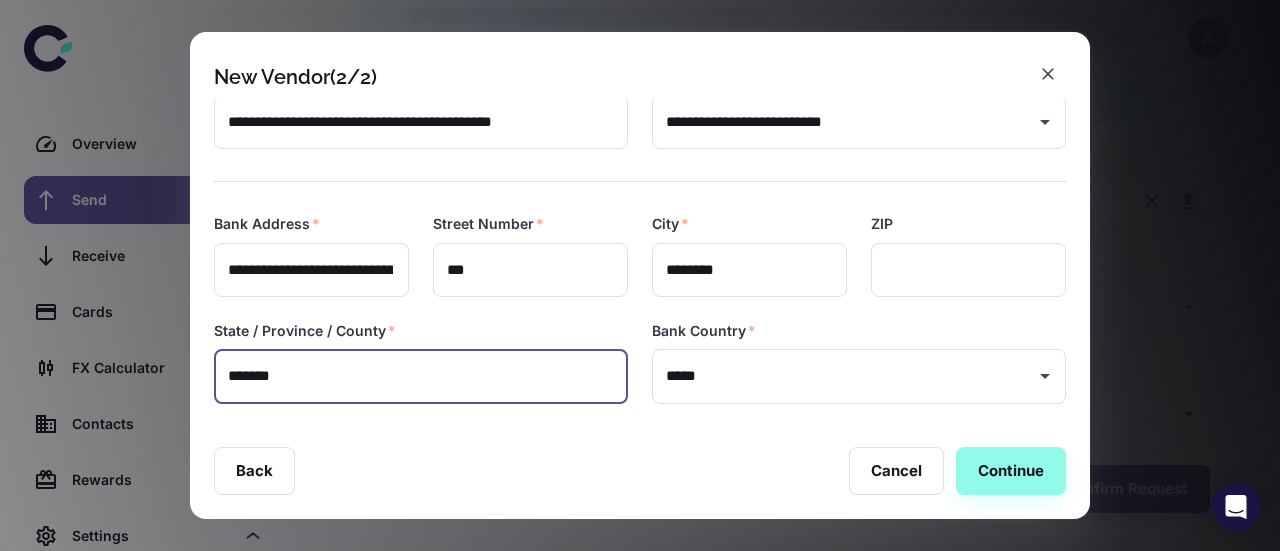 click on "*******" at bounding box center (421, 376) 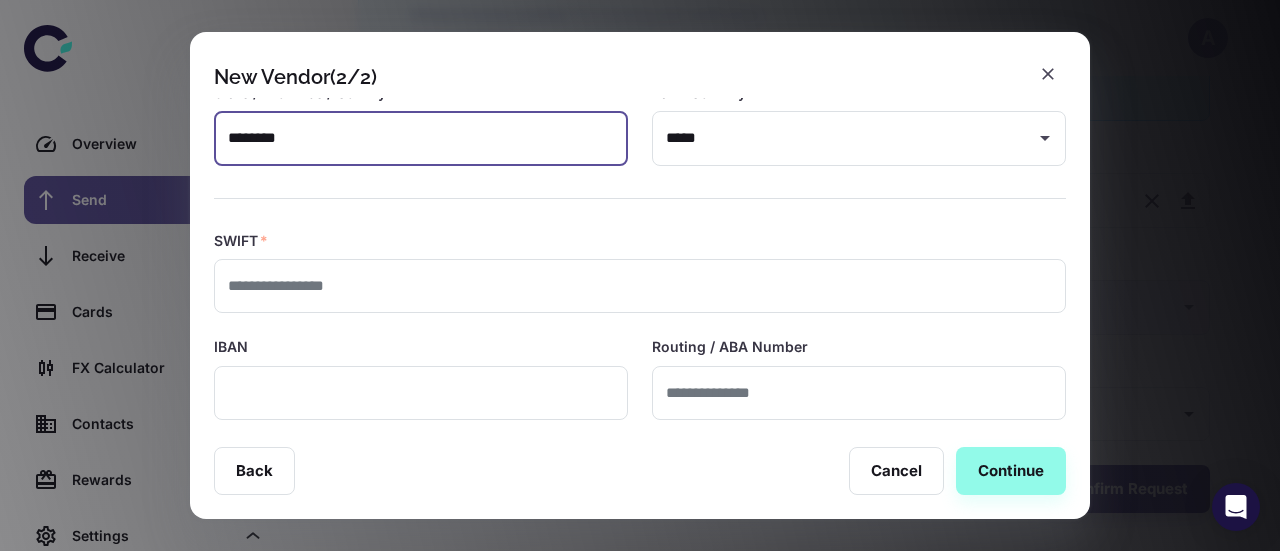 scroll, scrollTop: 403, scrollLeft: 0, axis: vertical 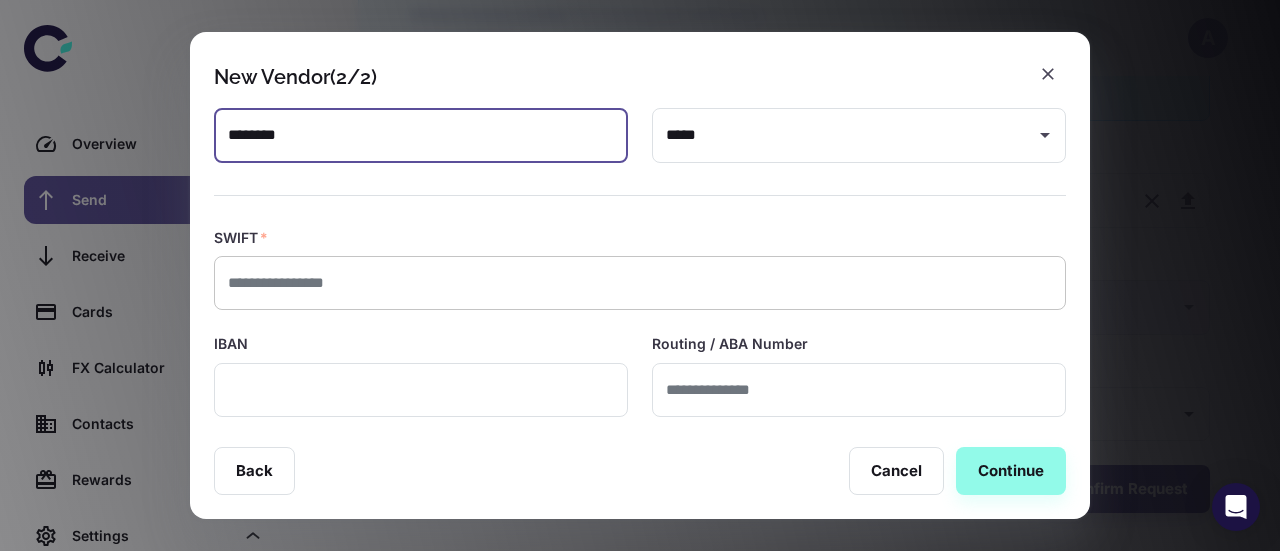 type on "********" 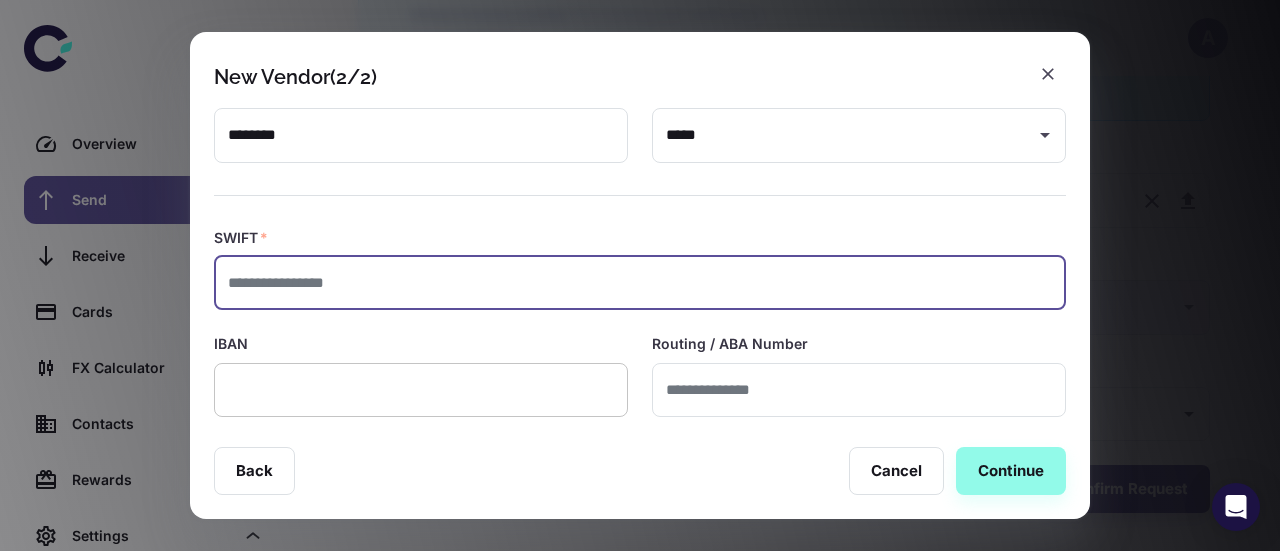 paste on "**********" 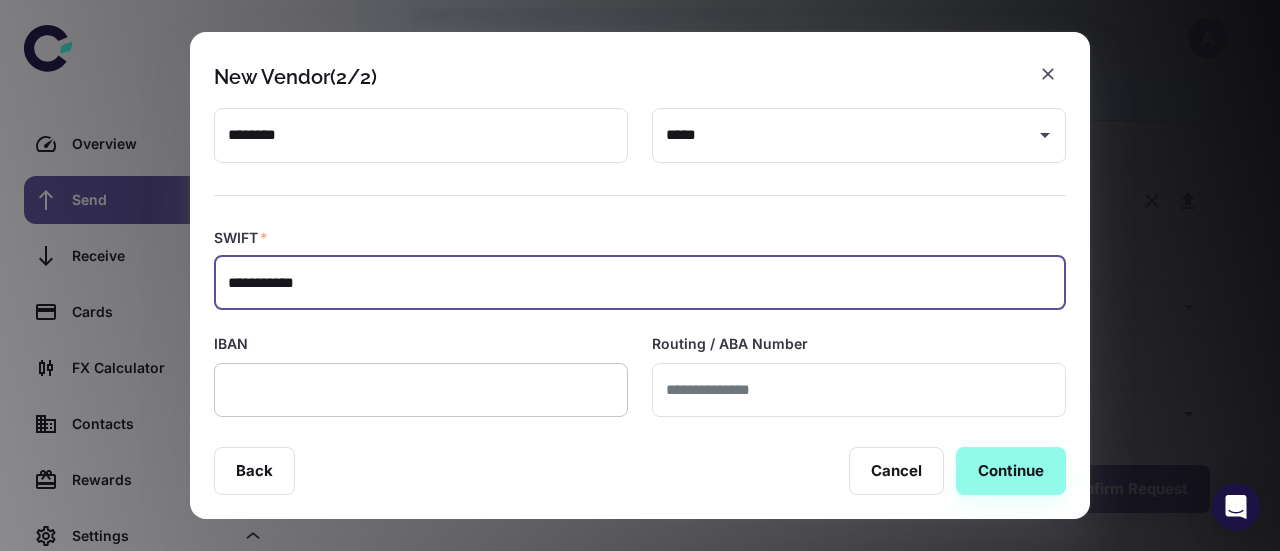 type on "**********" 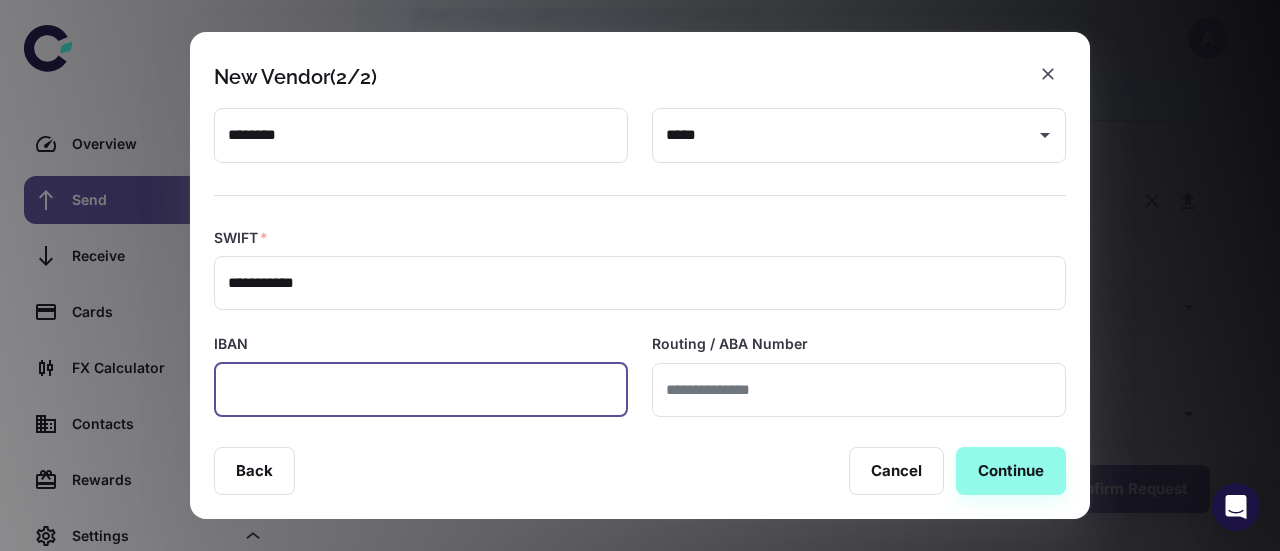 click at bounding box center (421, 390) 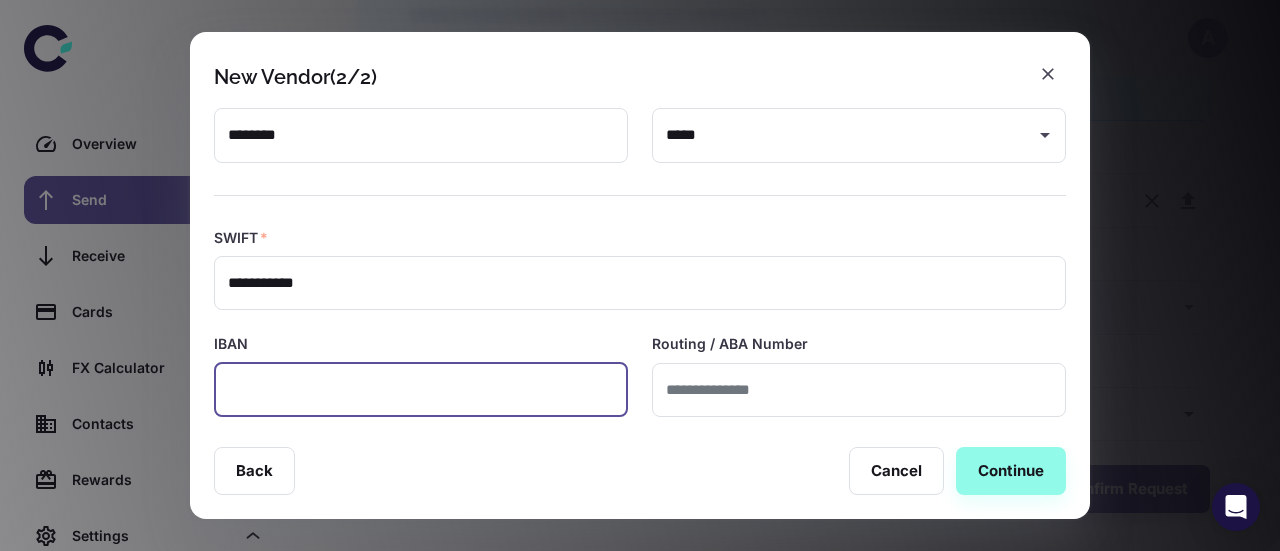 paste on "**********" 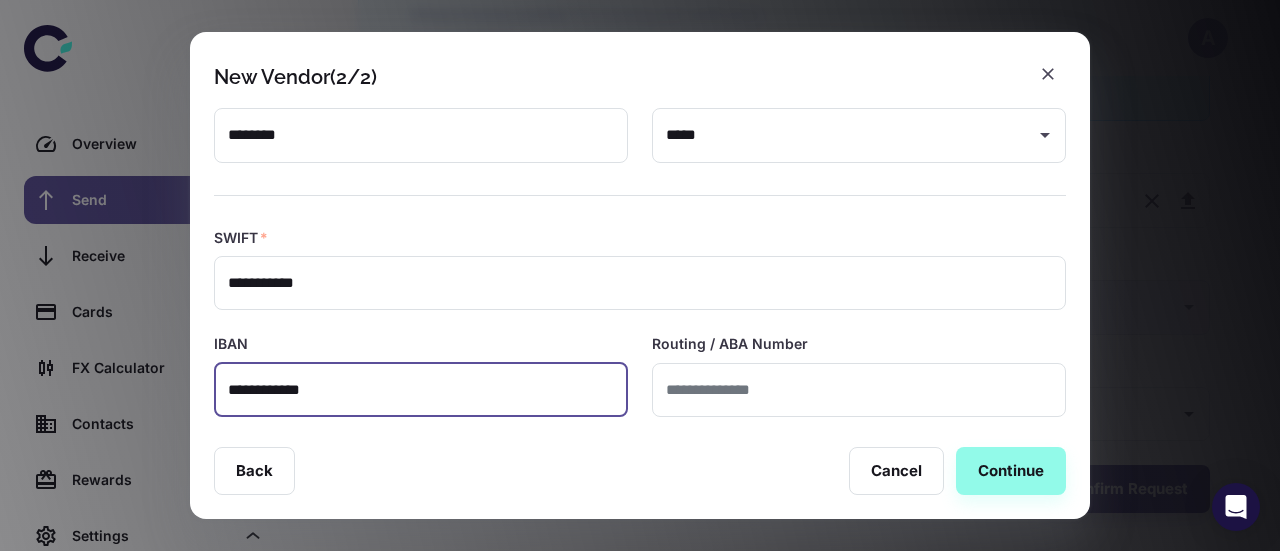 scroll, scrollTop: 526, scrollLeft: 0, axis: vertical 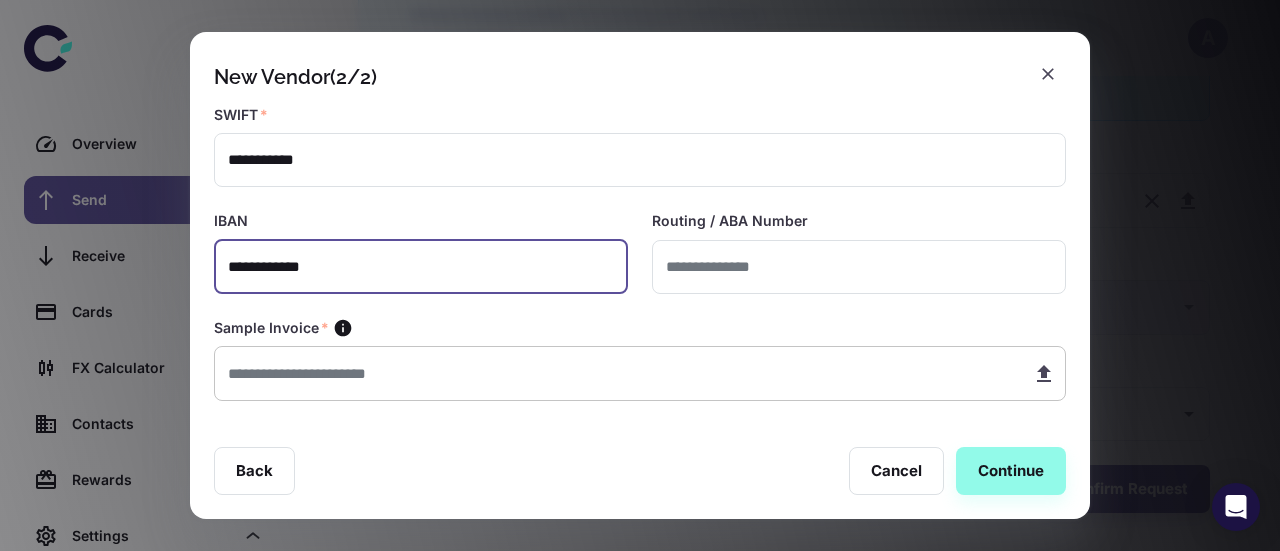 type on "**********" 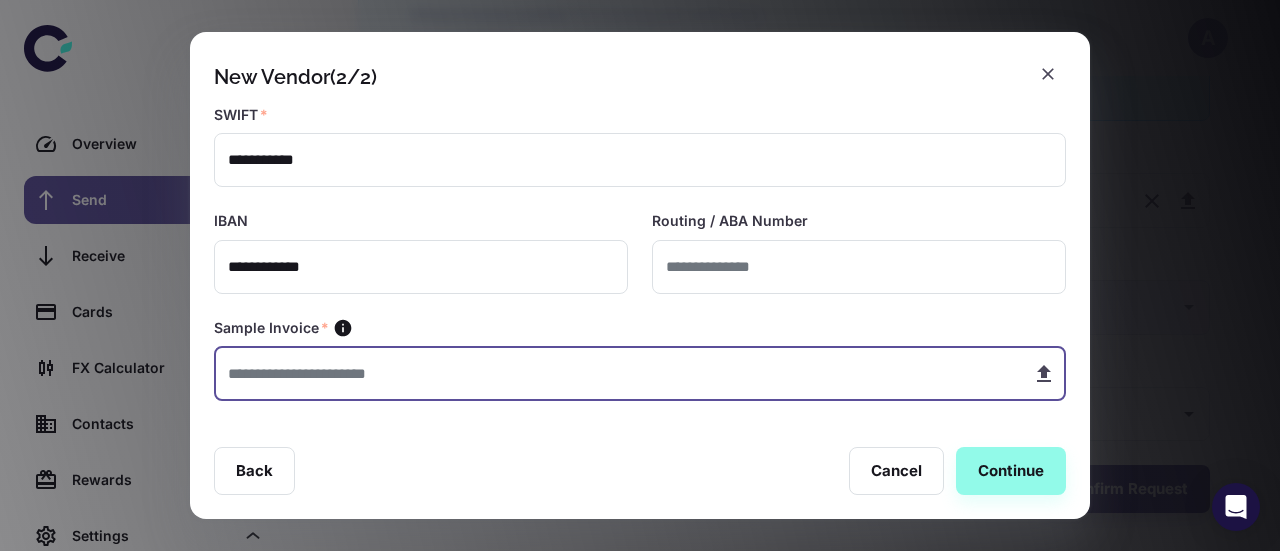 type on "**********" 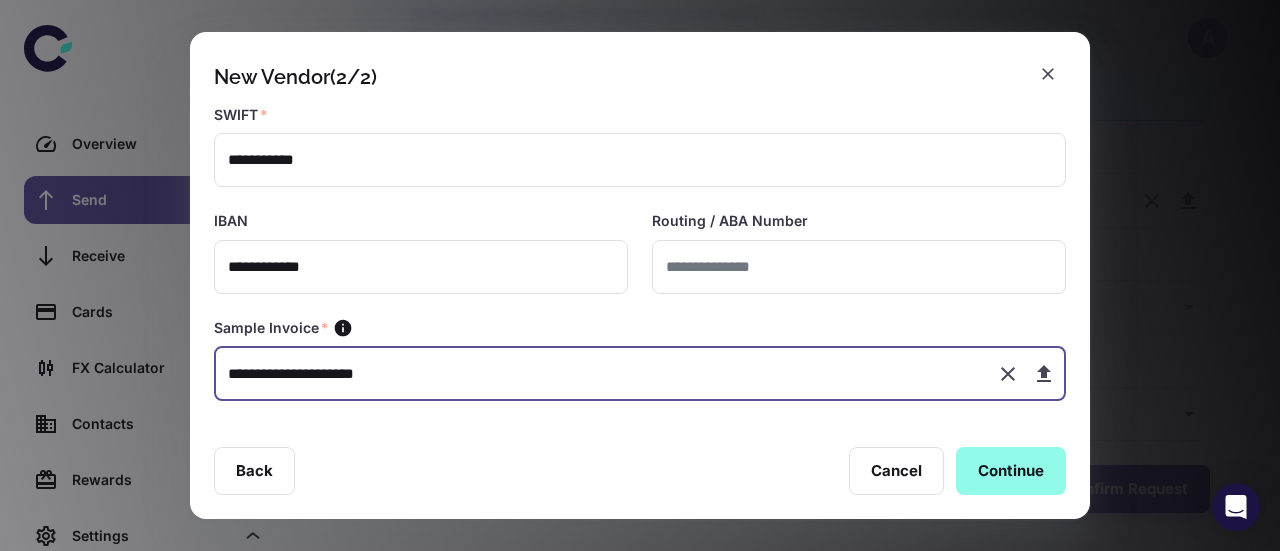 click on "Continue" at bounding box center (1011, 471) 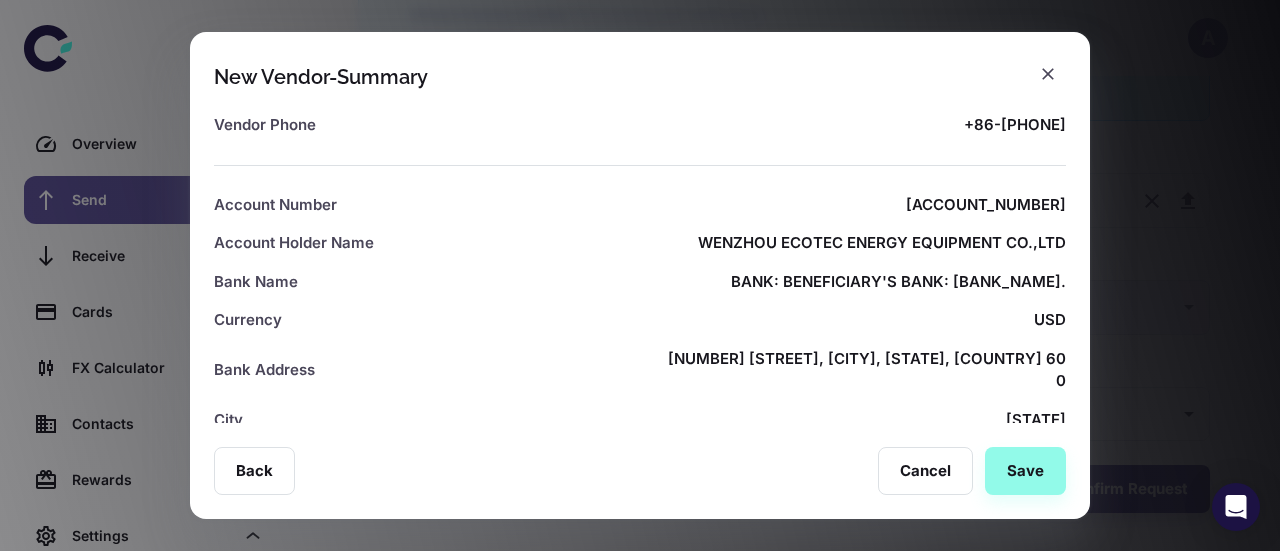 scroll, scrollTop: 317, scrollLeft: 0, axis: vertical 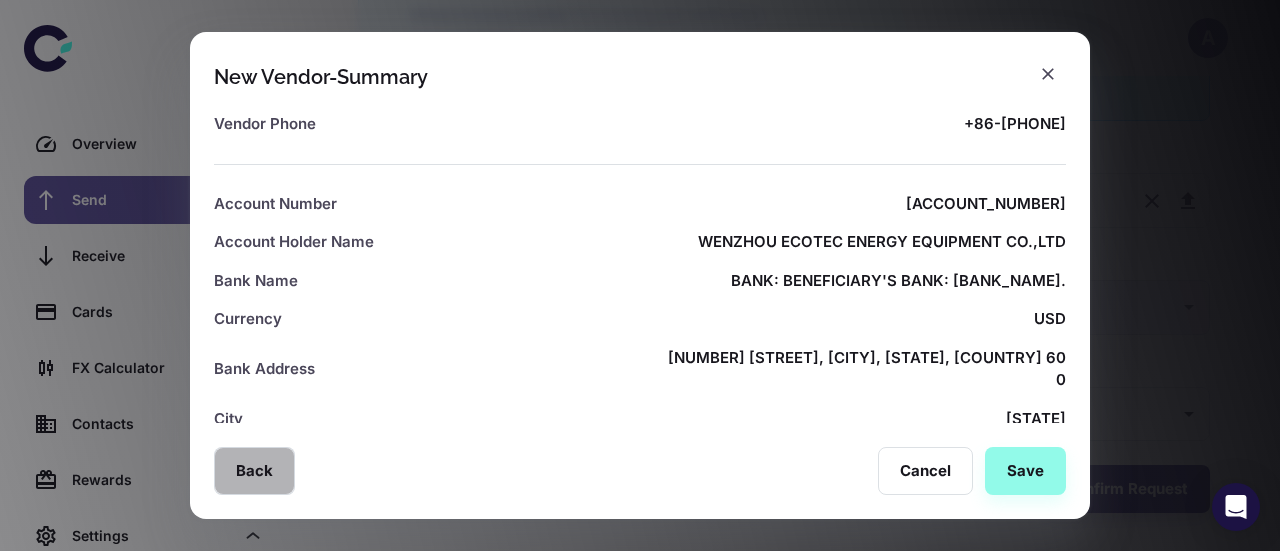 click on "Back" at bounding box center [254, 471] 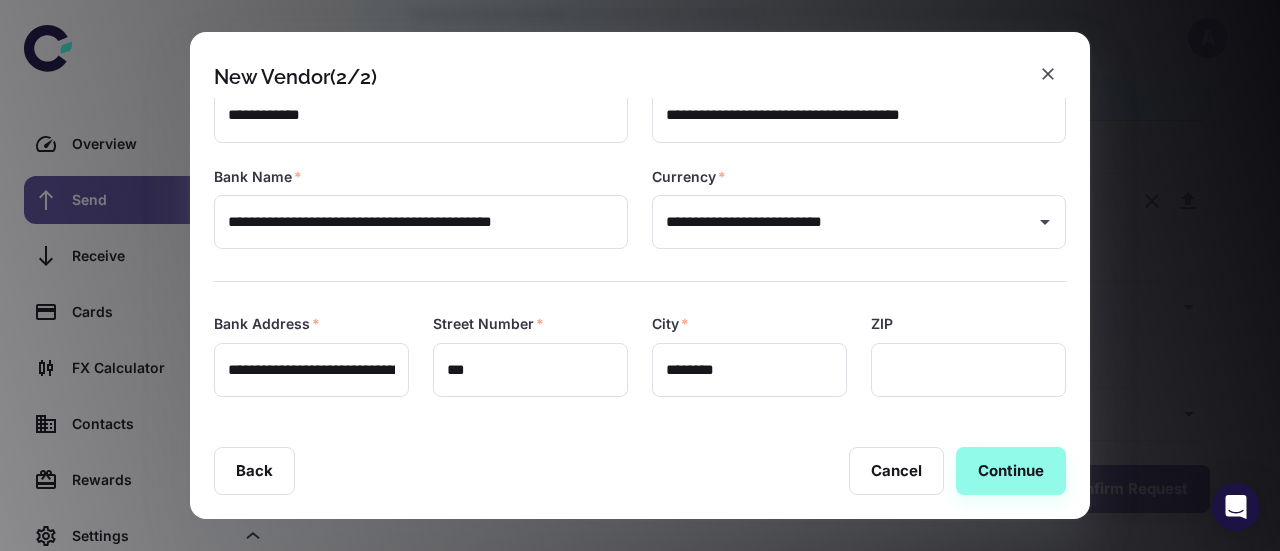 scroll, scrollTop: 0, scrollLeft: 0, axis: both 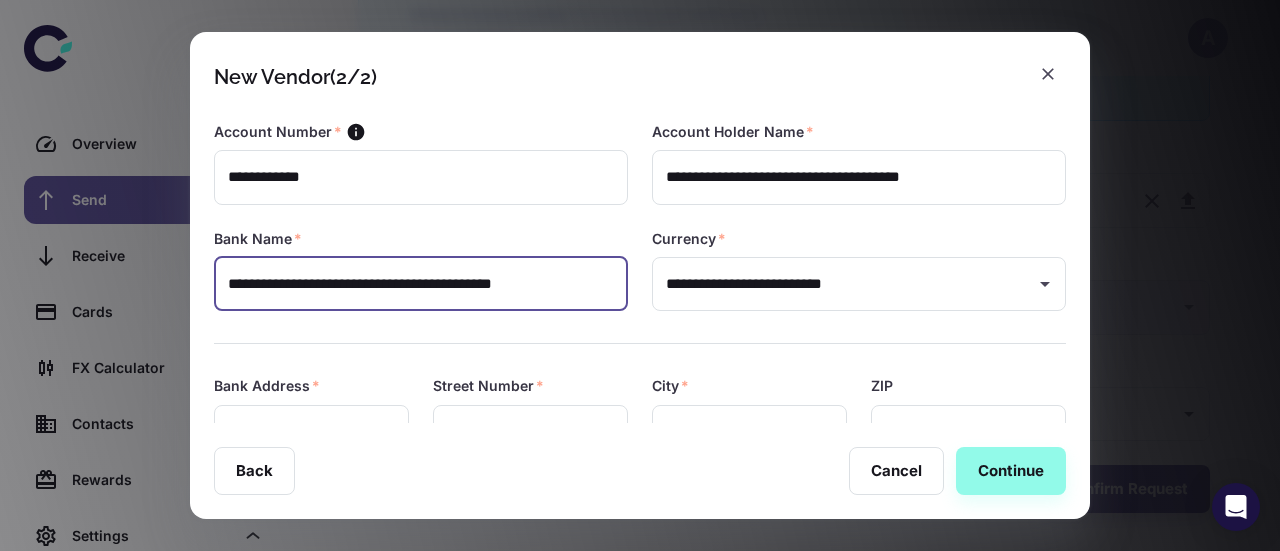 click on "**********" at bounding box center [421, 284] 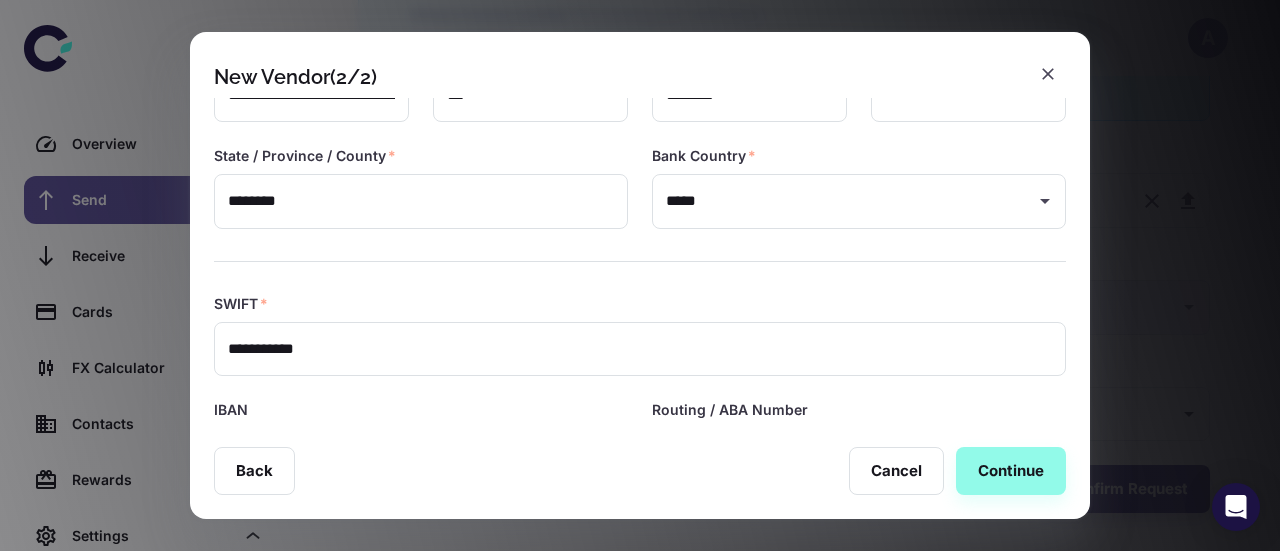 scroll, scrollTop: 526, scrollLeft: 0, axis: vertical 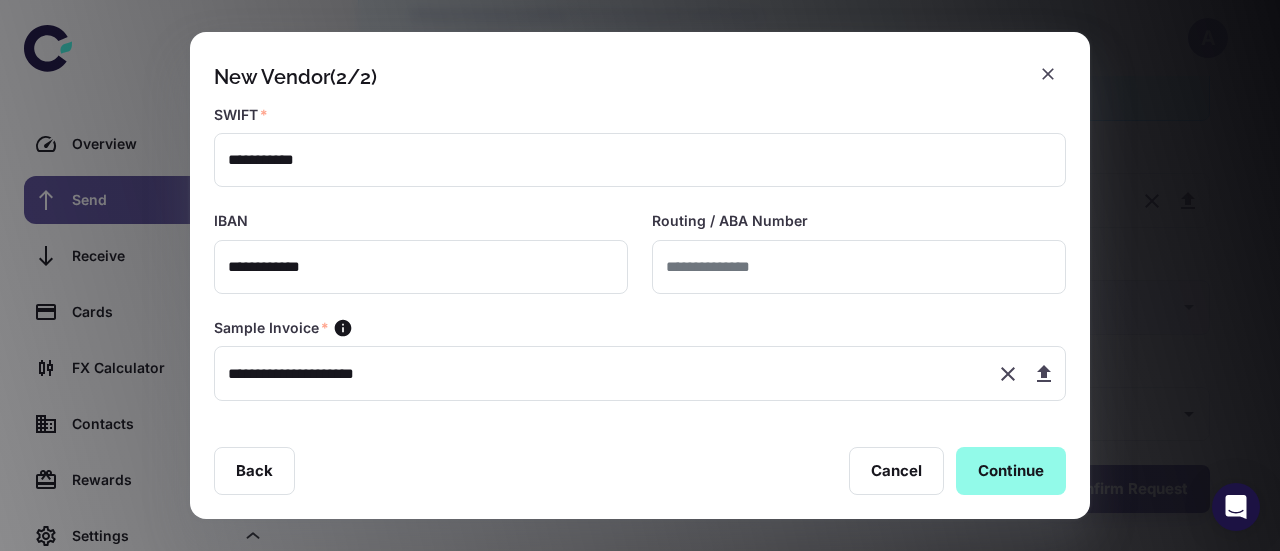 type on "**********" 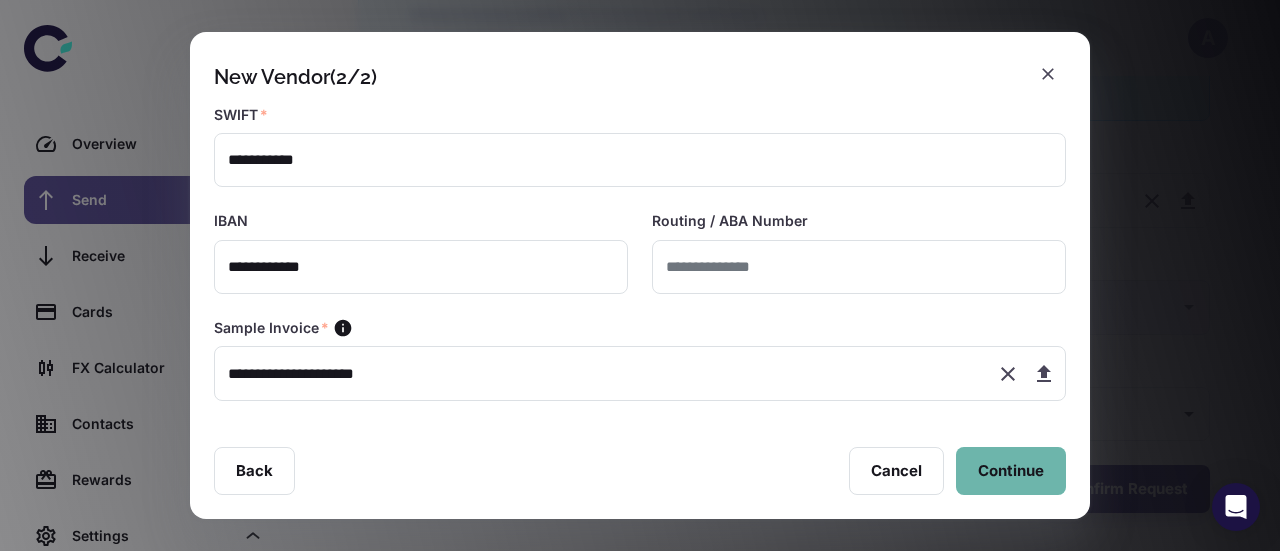 click on "Continue" at bounding box center [1011, 471] 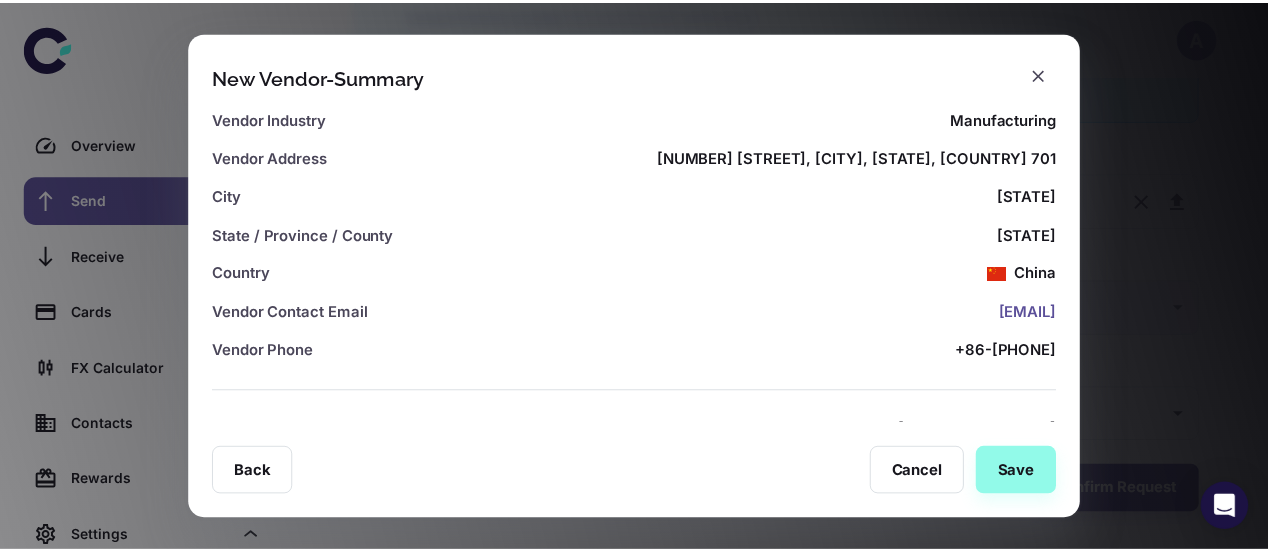 scroll, scrollTop: 0, scrollLeft: 0, axis: both 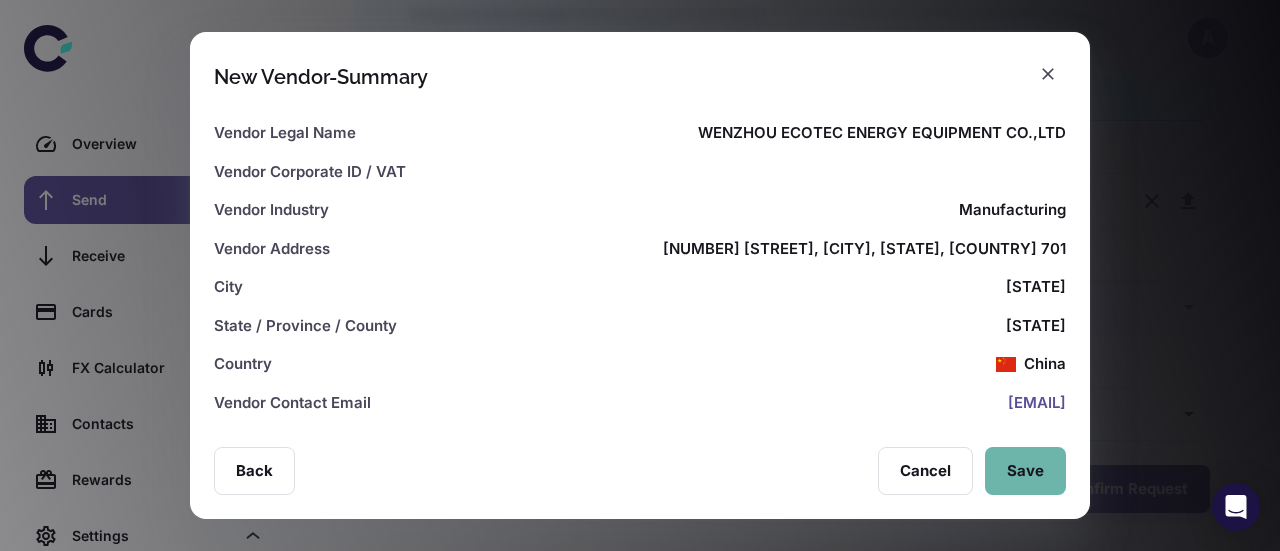 click on "Save" at bounding box center (1025, 471) 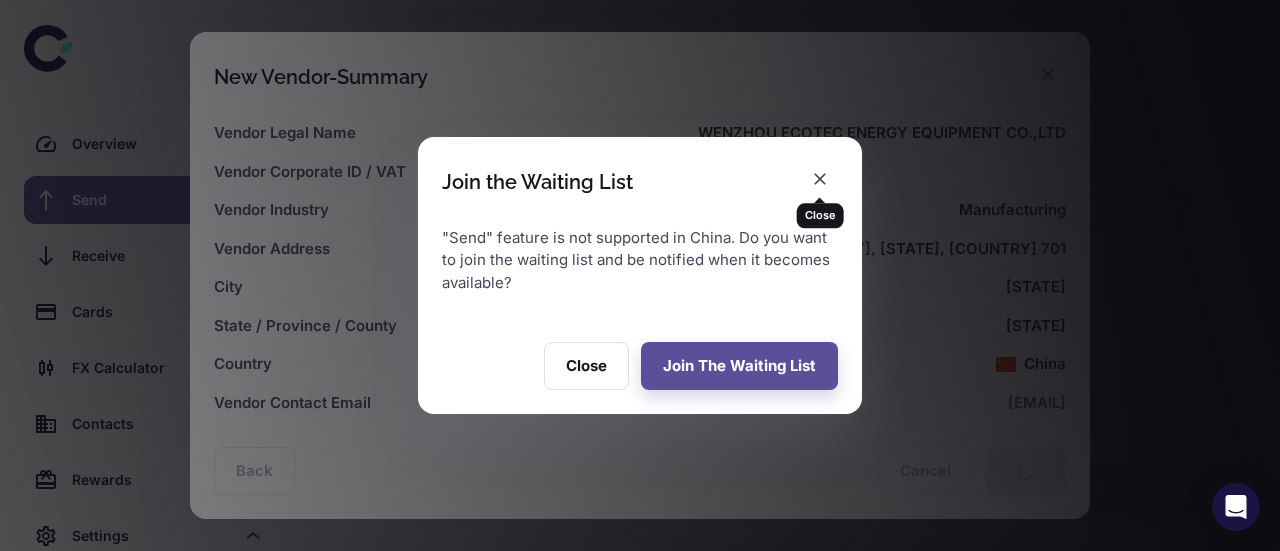 click 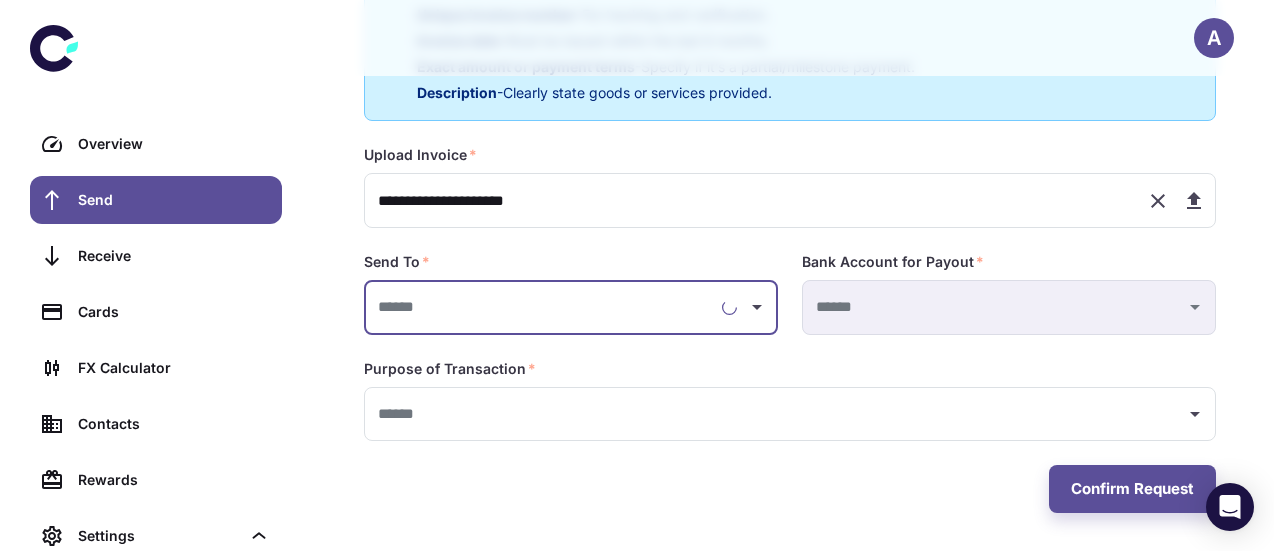 scroll, scrollTop: 515, scrollLeft: 0, axis: vertical 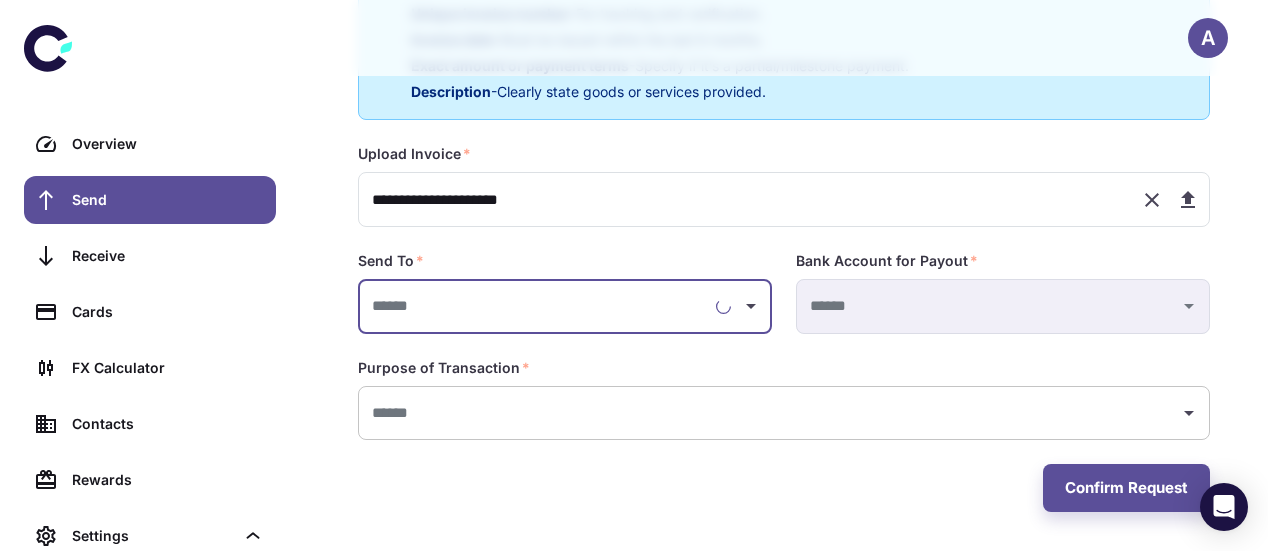 click at bounding box center (769, 413) 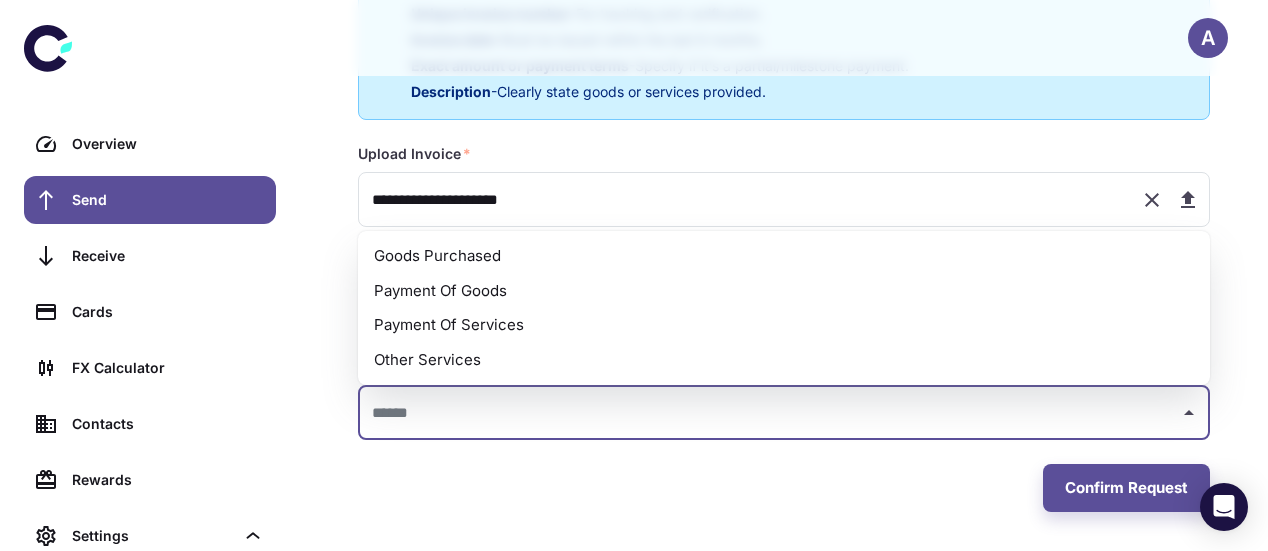 click on "Payment Of Goods" at bounding box center [784, 291] 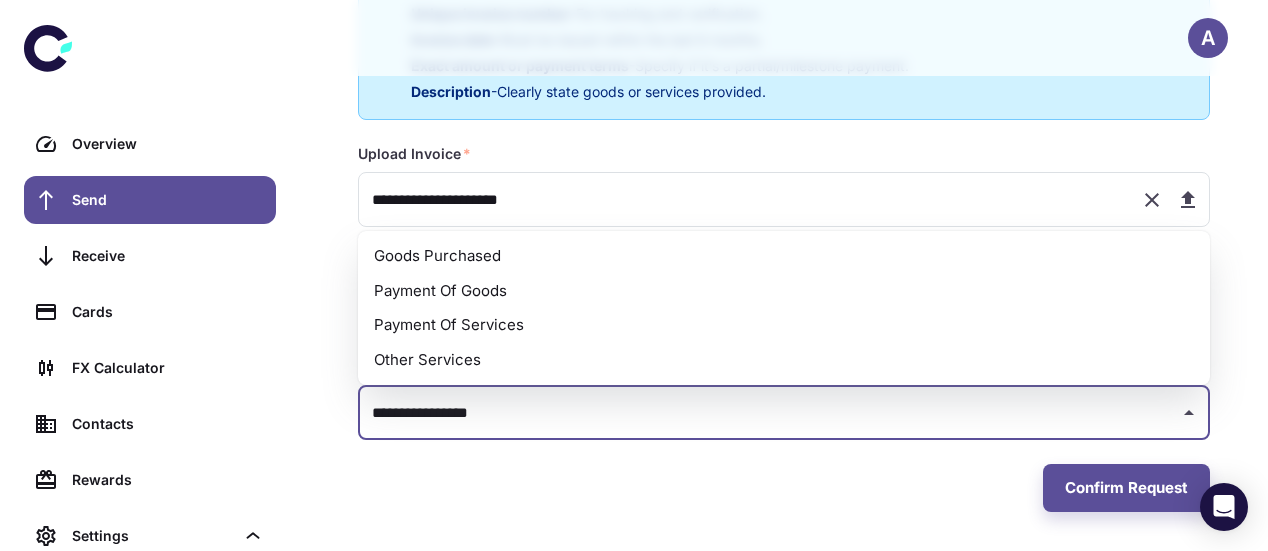 type on "**********" 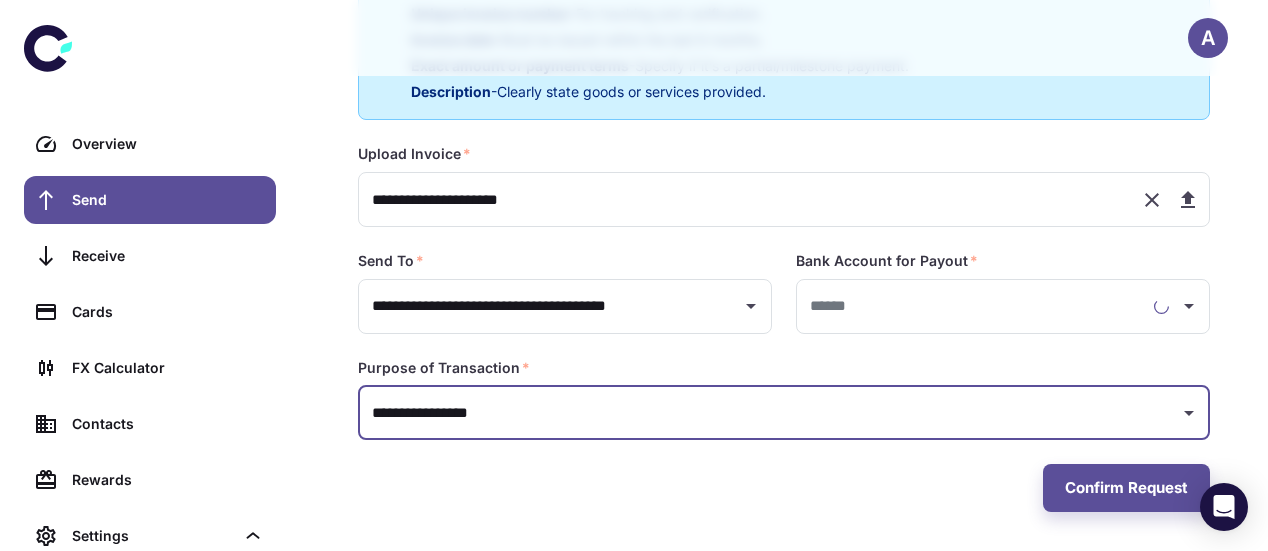 type on "**********" 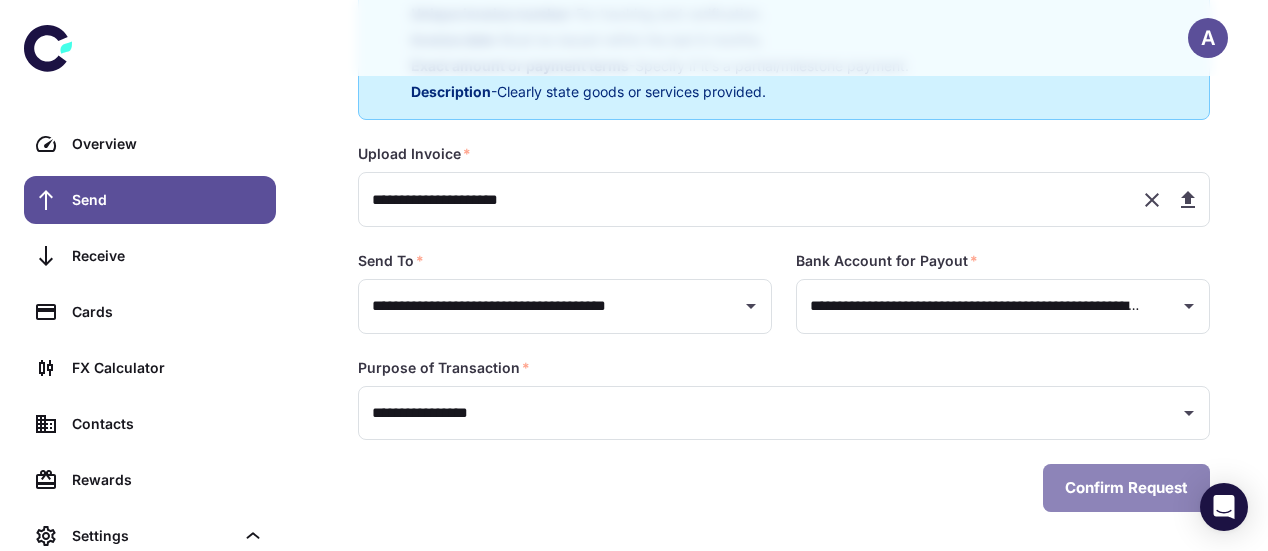 click on "Confirm Request" at bounding box center [1126, 488] 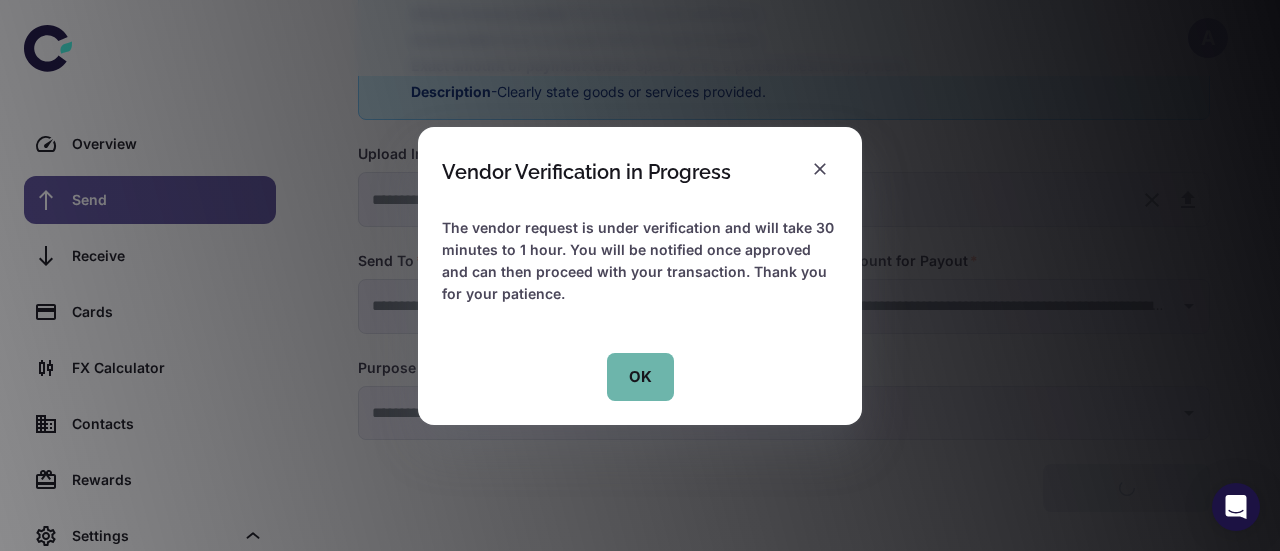 click on "OK" at bounding box center (640, 377) 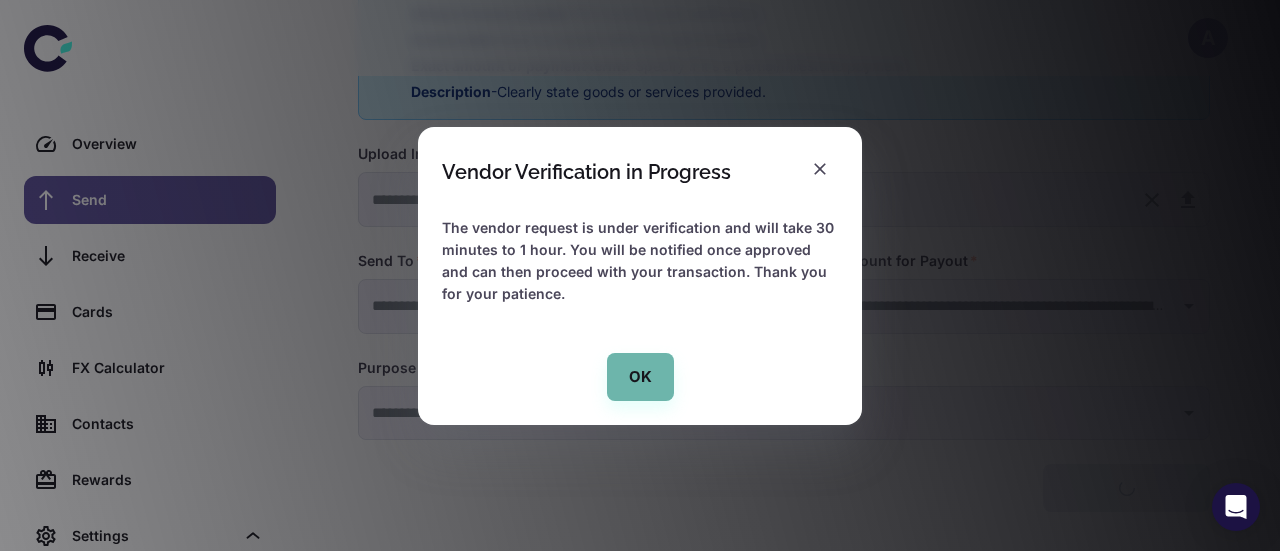 scroll, scrollTop: 0, scrollLeft: 0, axis: both 